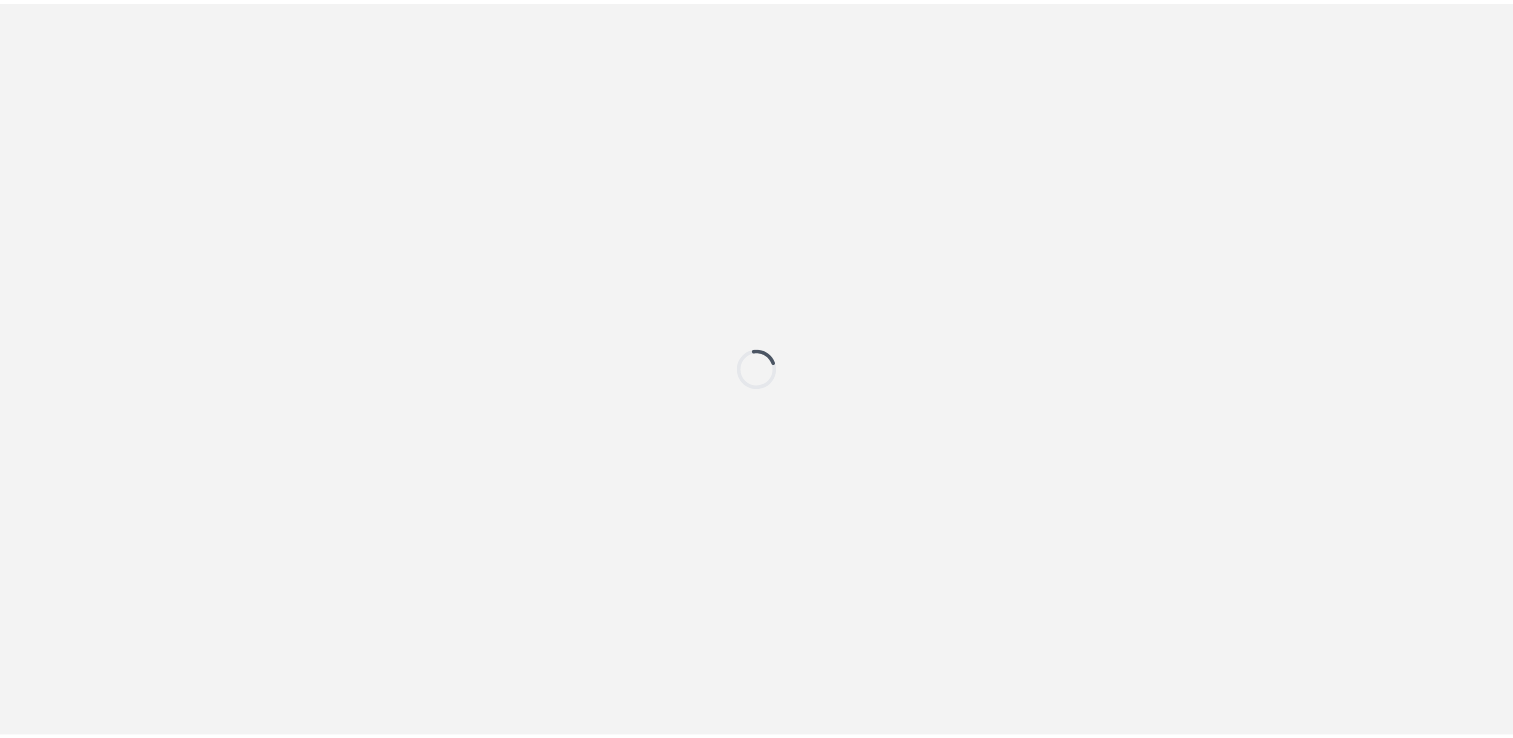 scroll, scrollTop: 0, scrollLeft: 0, axis: both 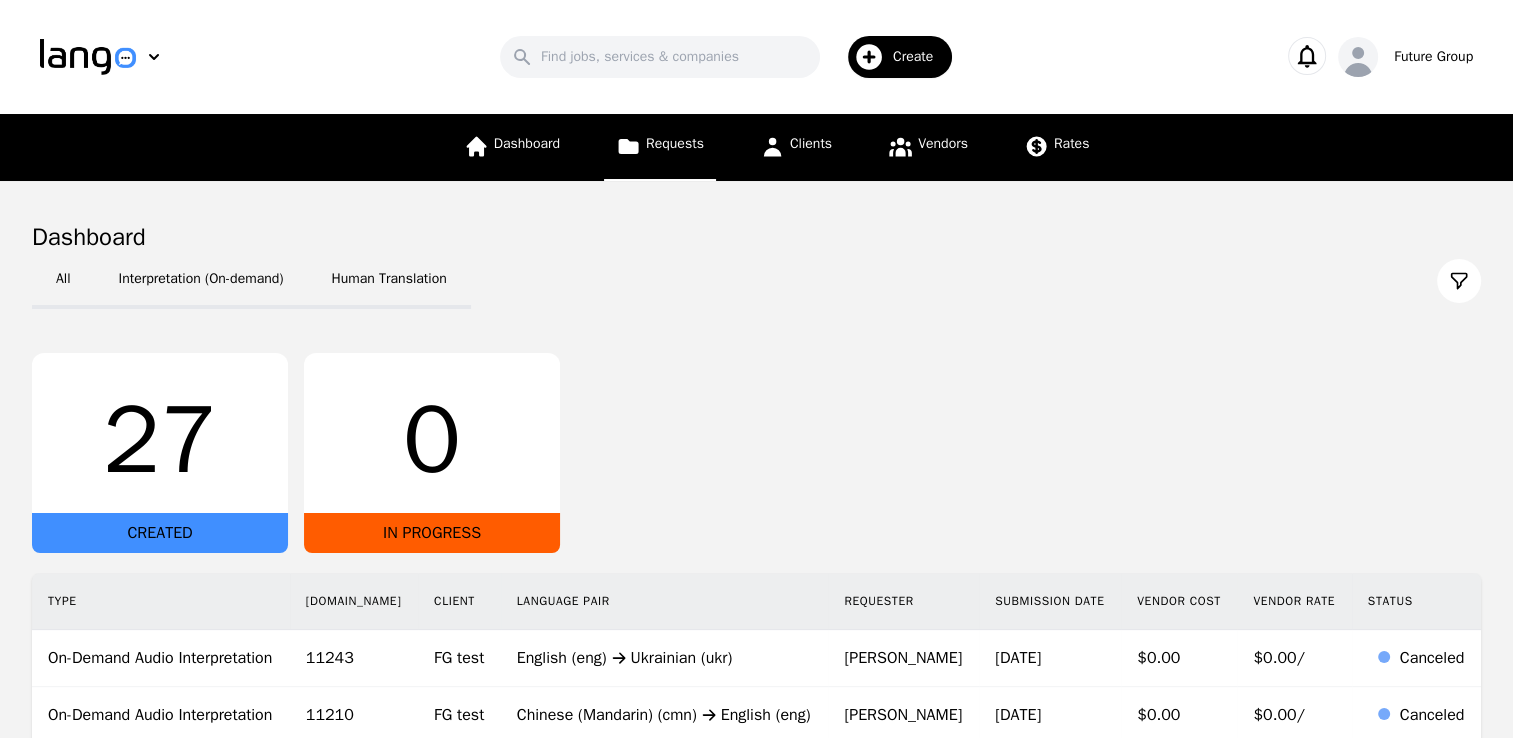 click on "Requests" at bounding box center (675, 143) 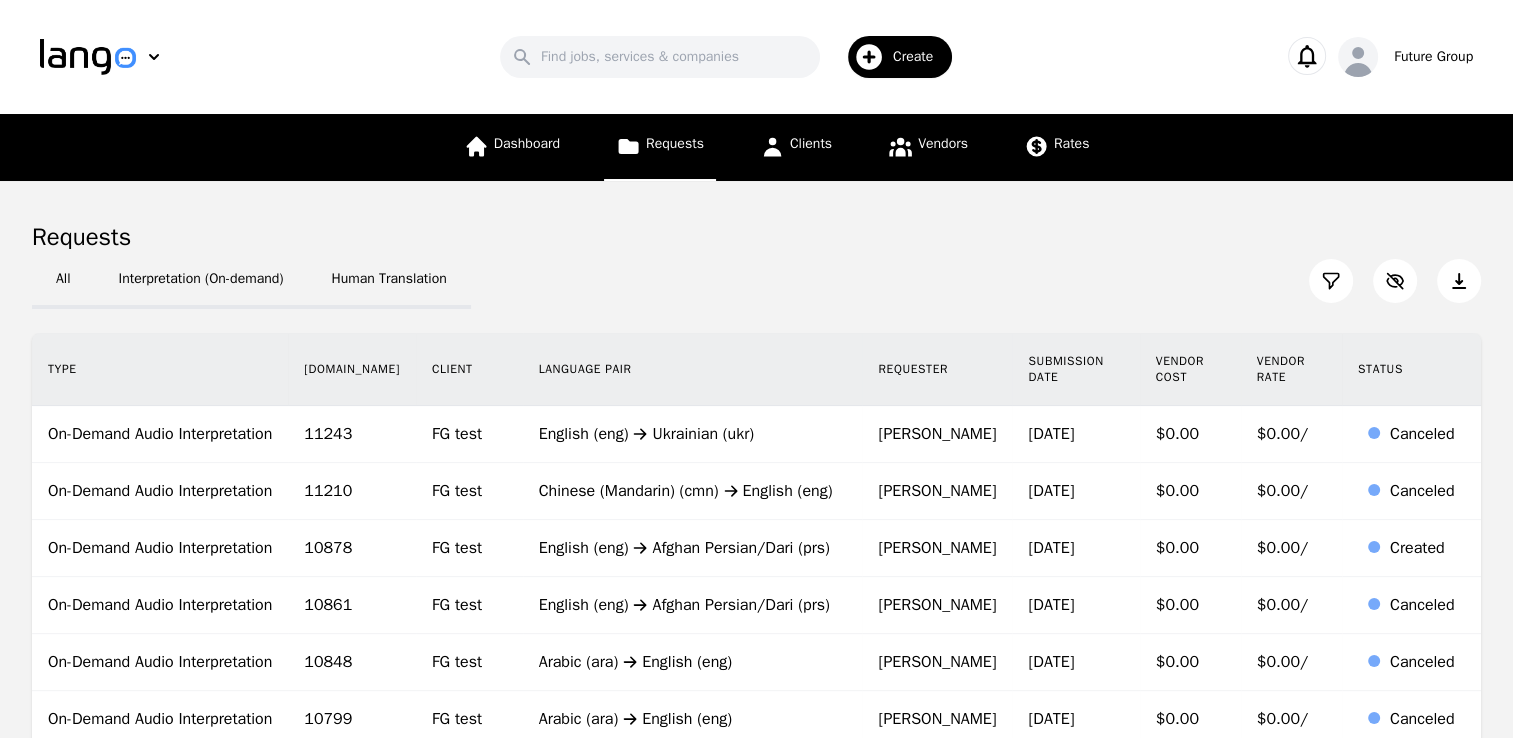 click 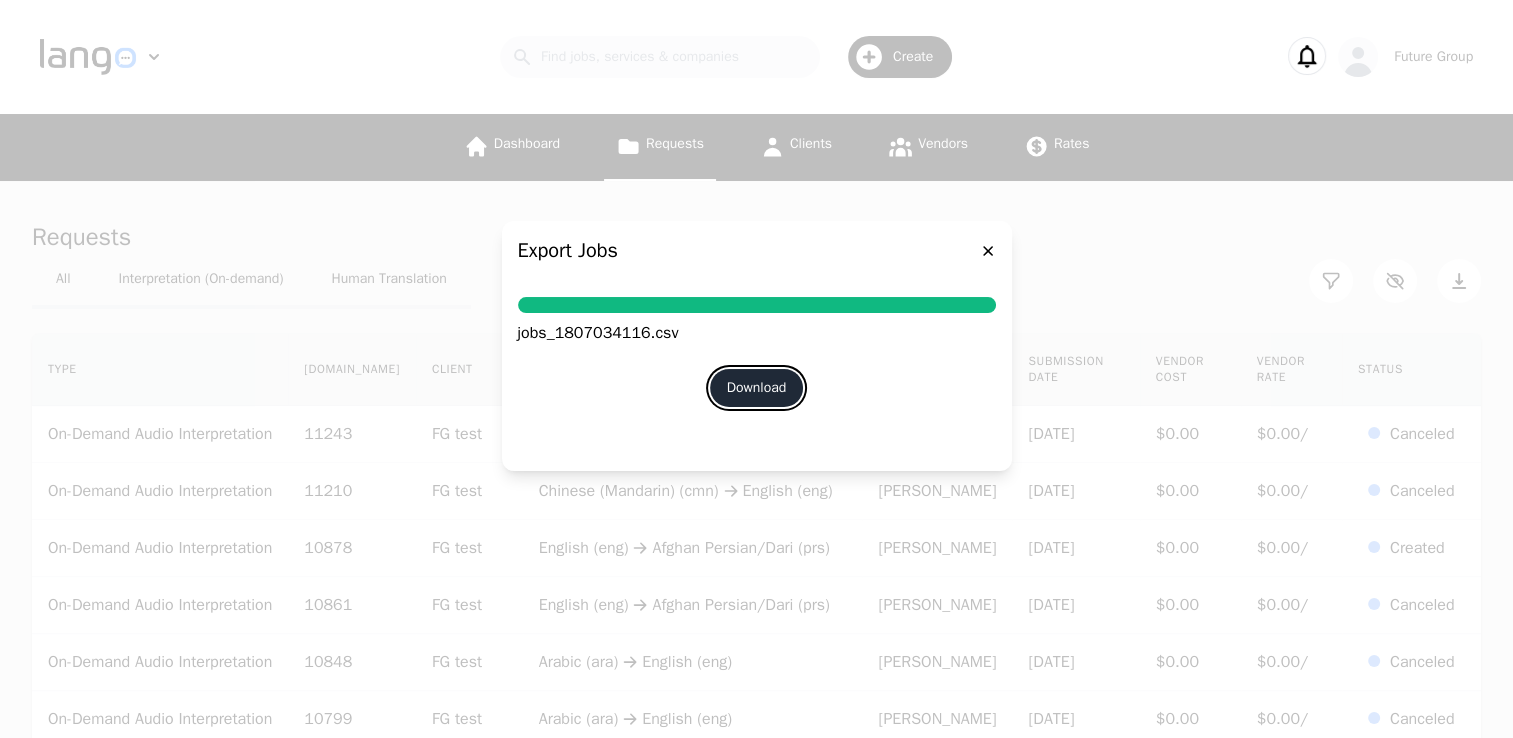 click on "Download" at bounding box center (757, 388) 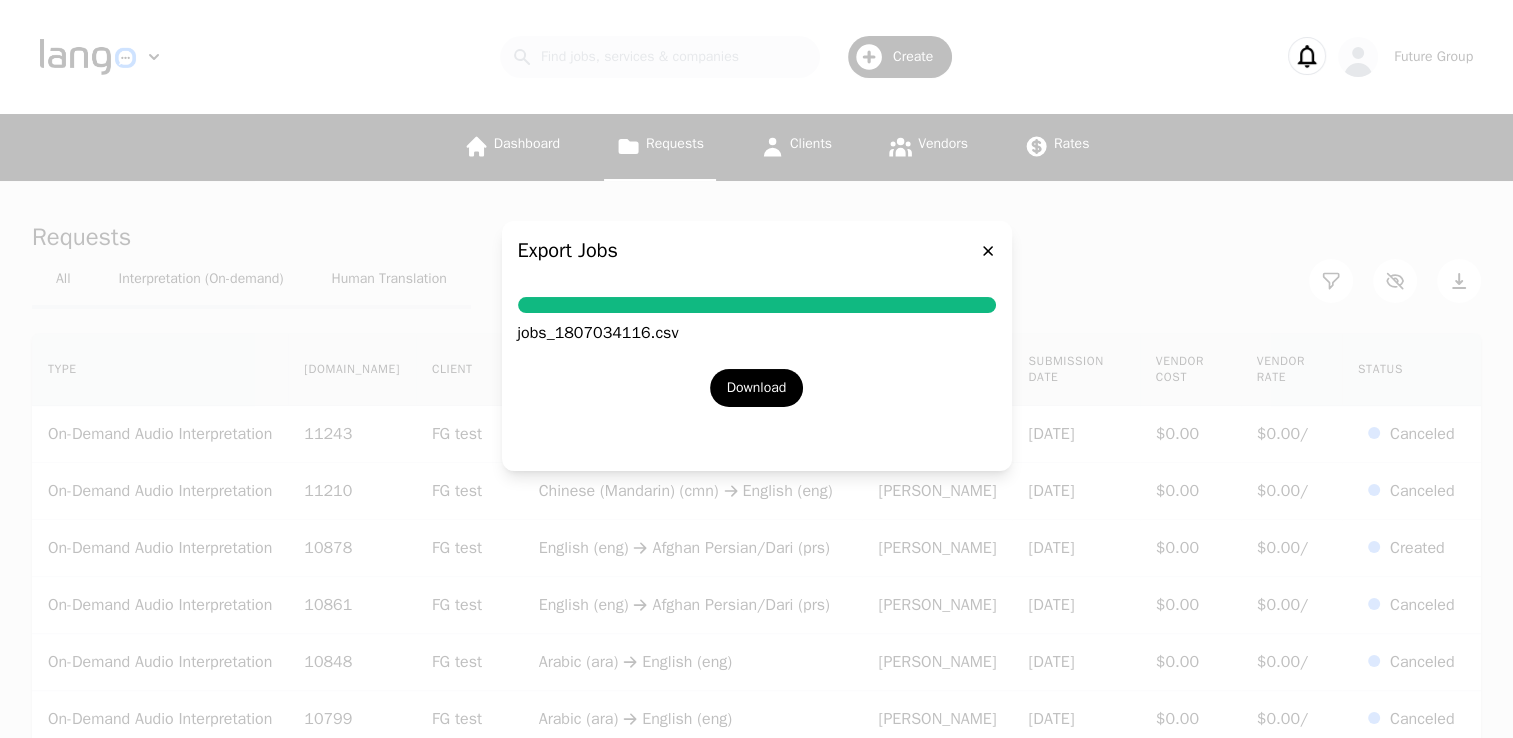 click 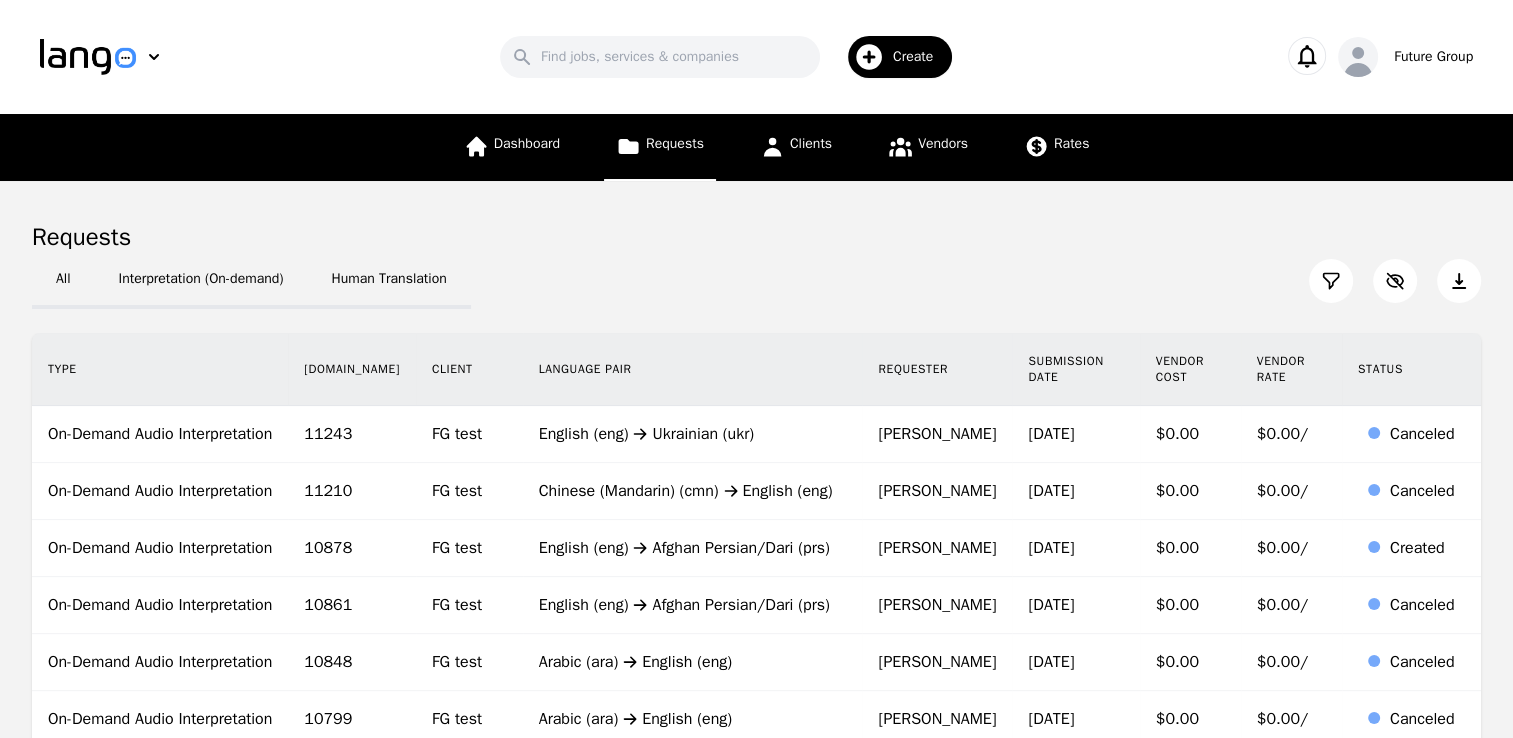 click 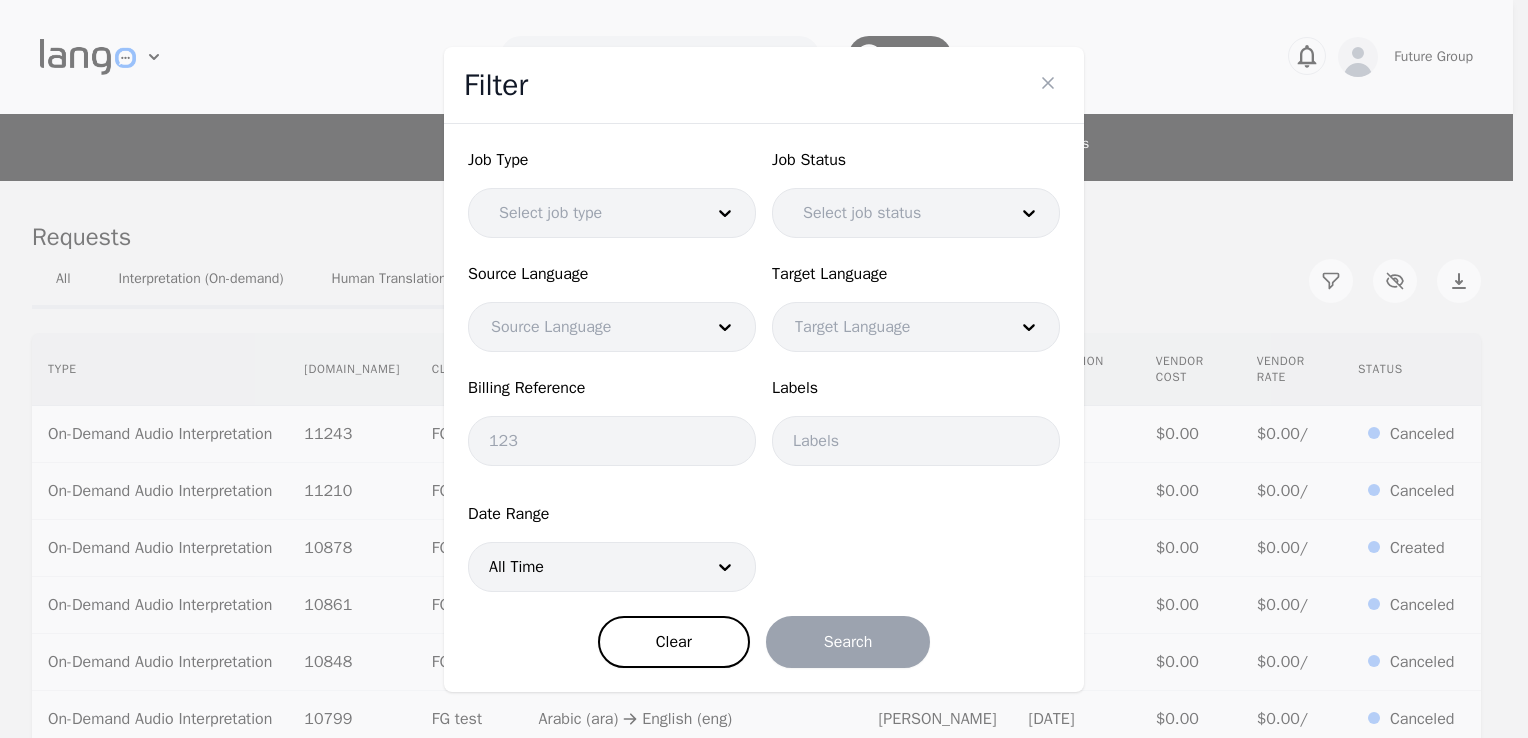 click at bounding box center (586, 213) 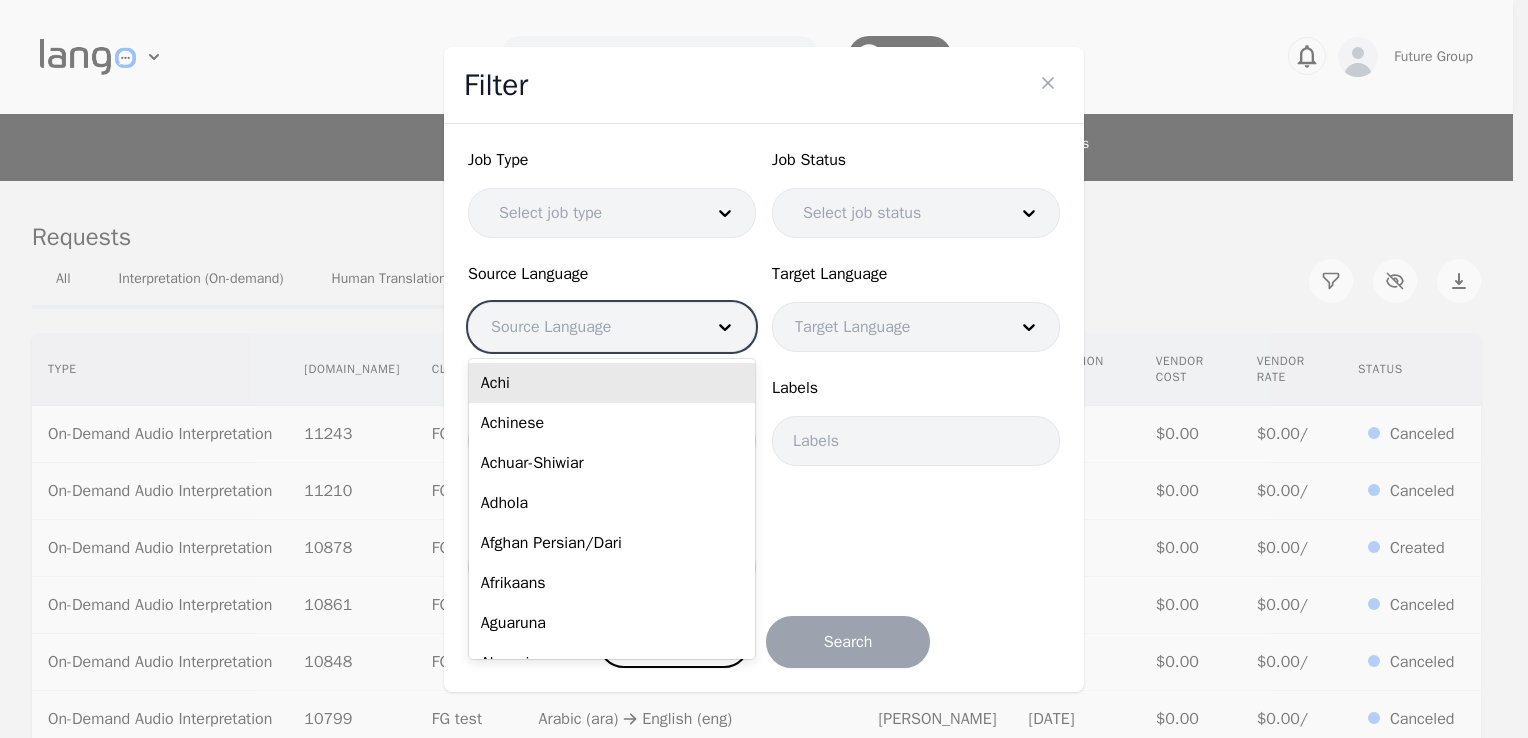 click at bounding box center (582, 327) 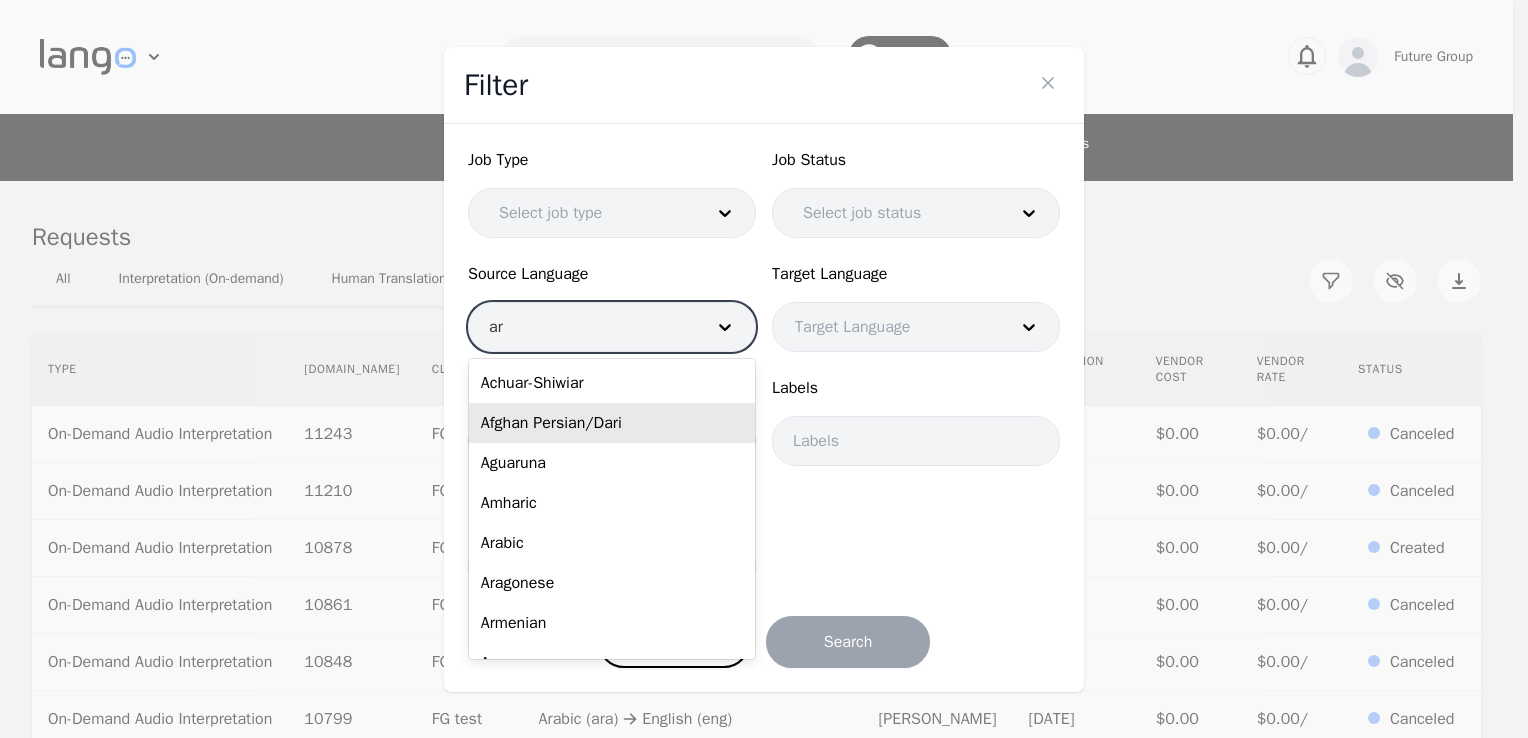type on "ara" 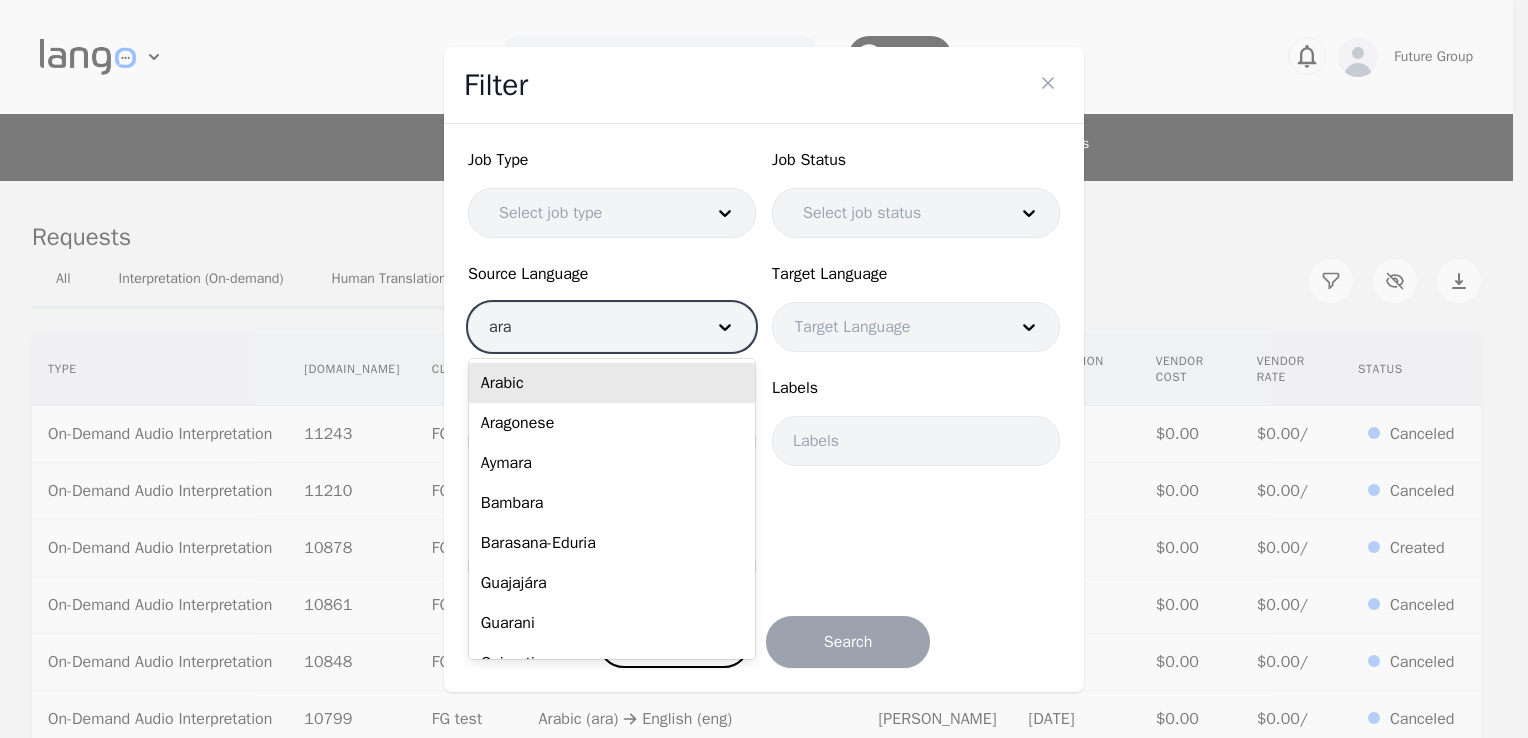 type 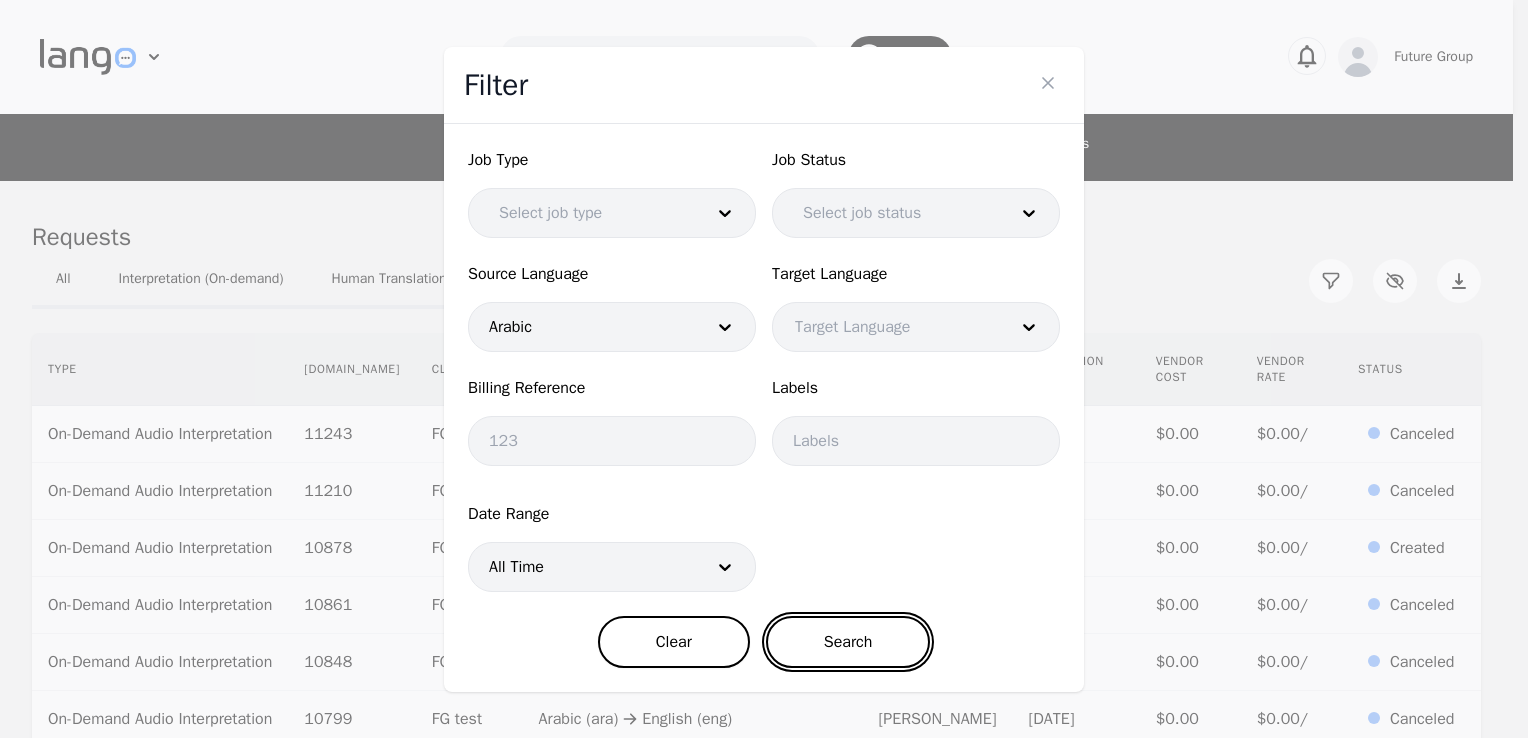 click on "Search" at bounding box center (848, 642) 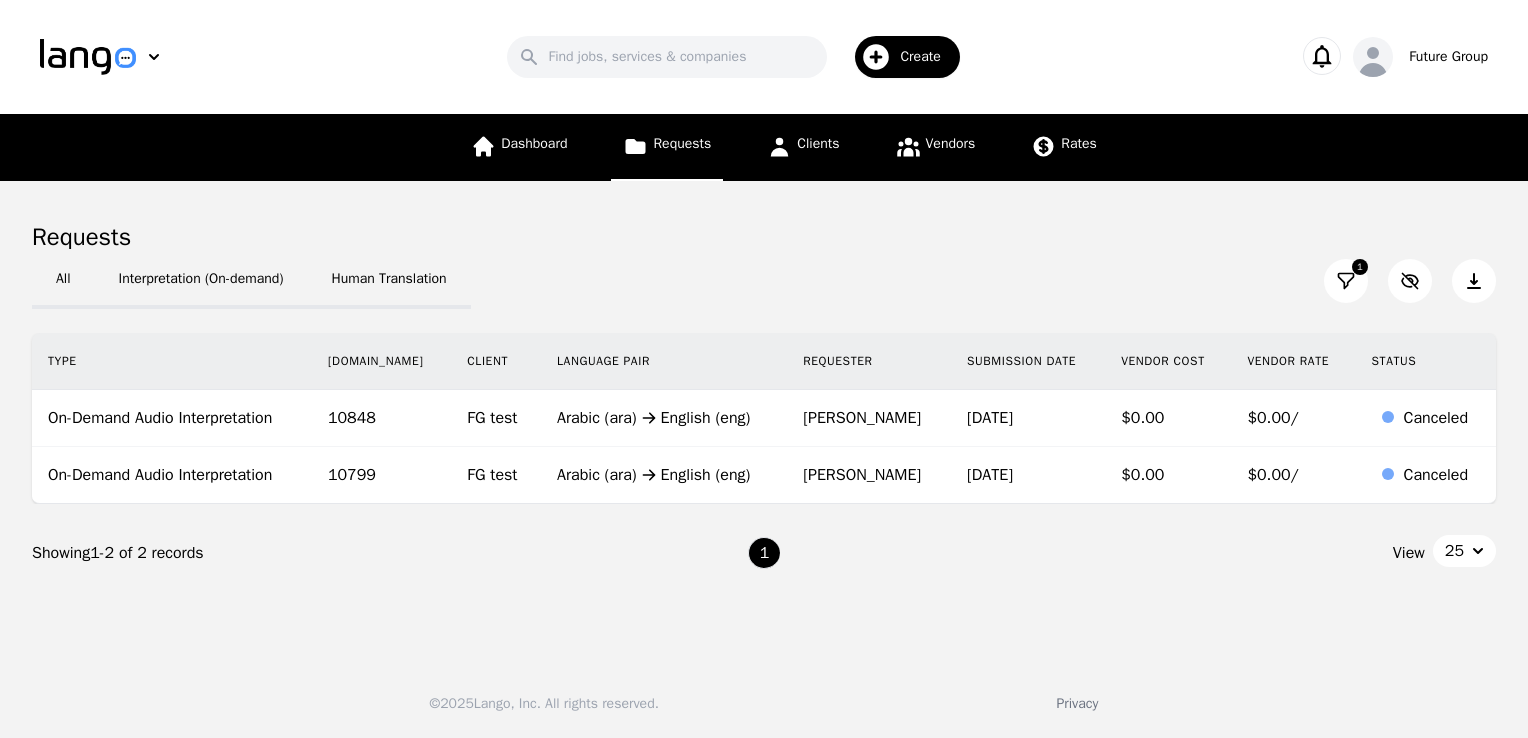 click on "Requests" at bounding box center (667, 147) 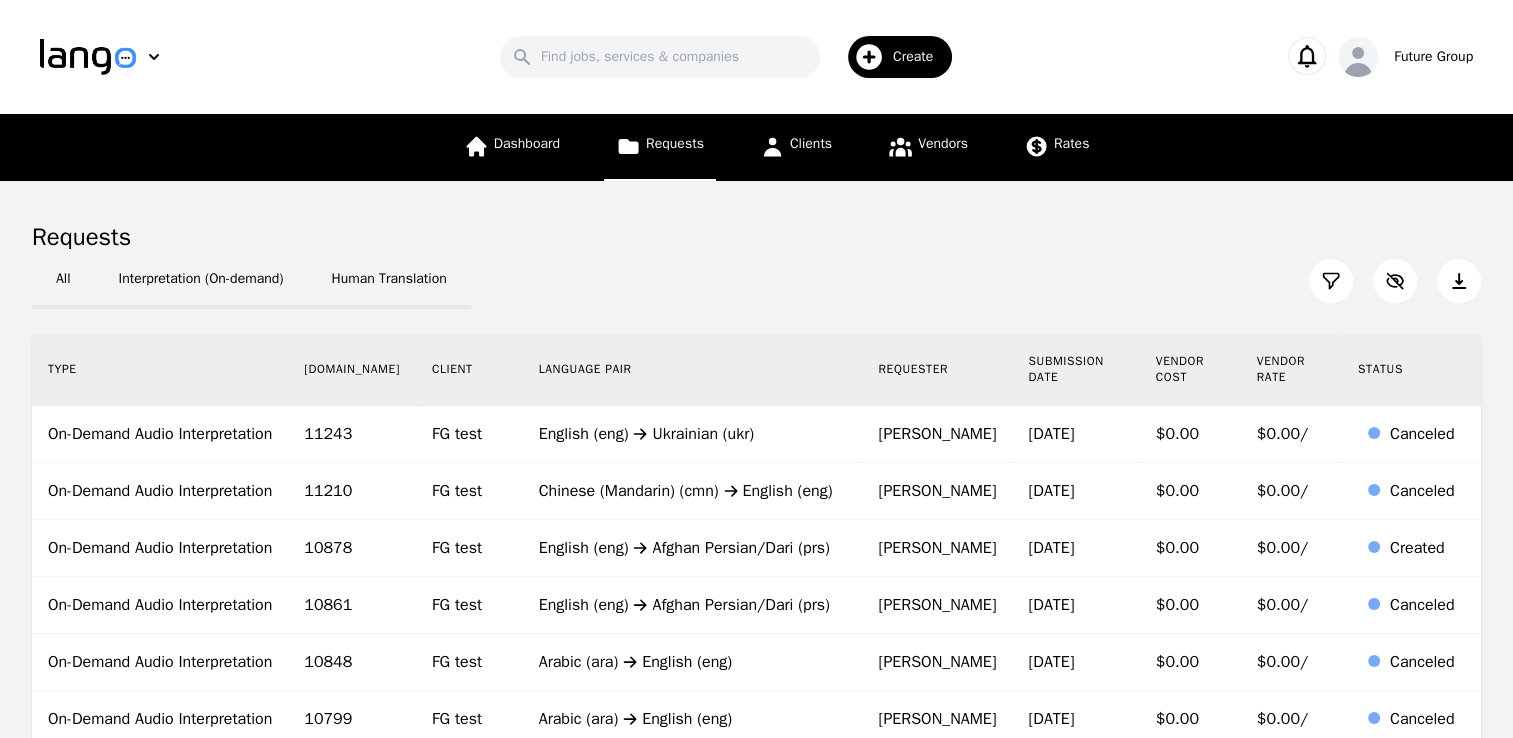 click on "All Interpretation (On-demand) Human Translation" at bounding box center [756, 281] 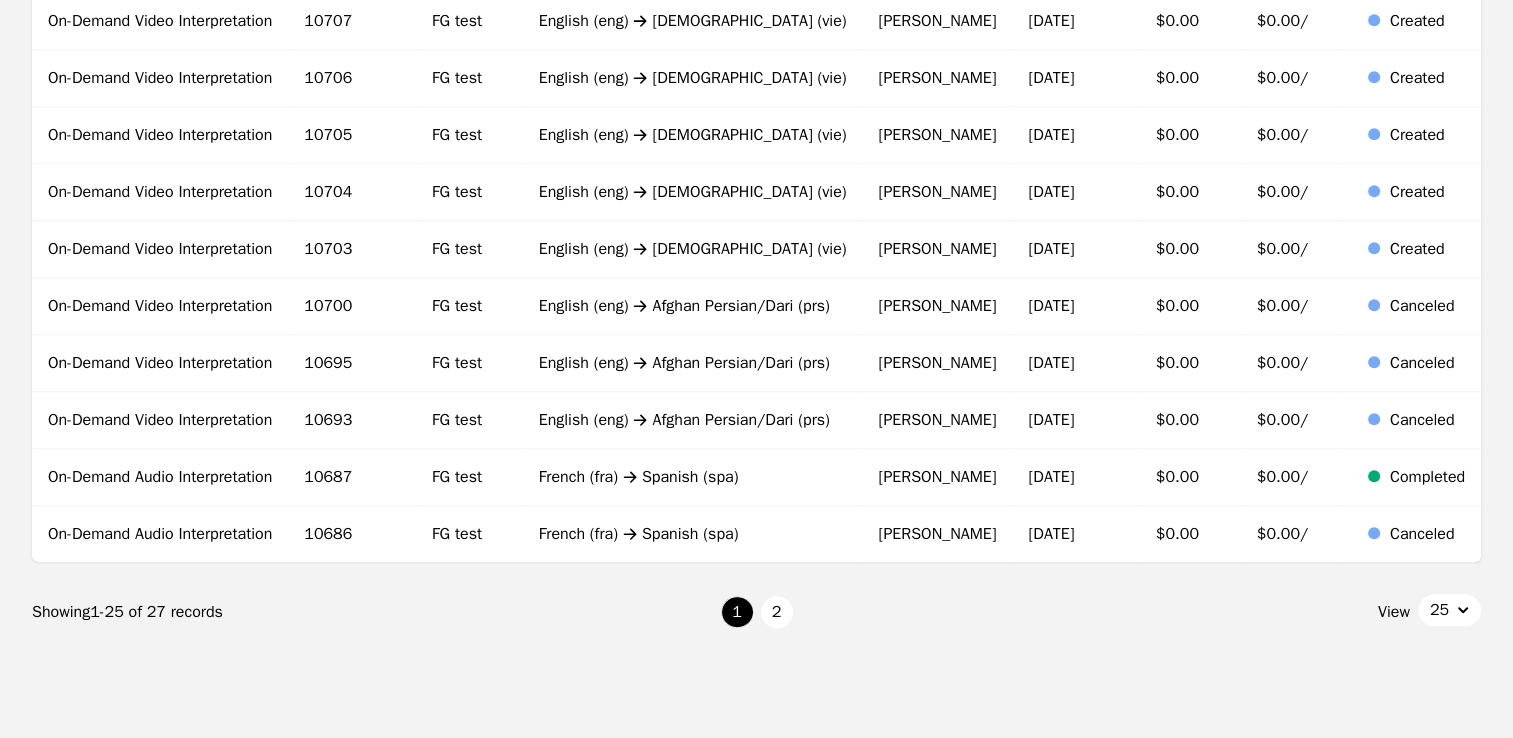 scroll, scrollTop: 1299, scrollLeft: 0, axis: vertical 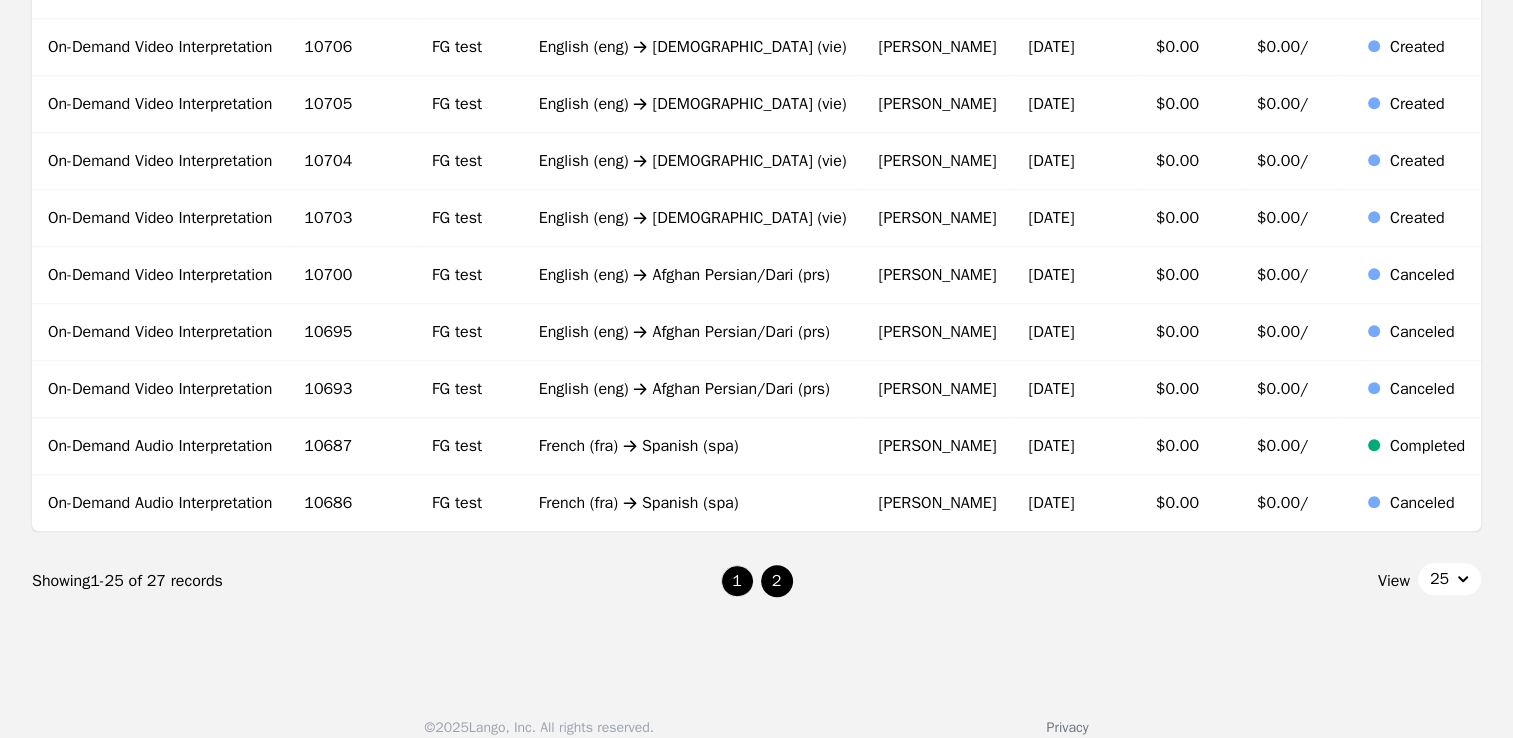 click on "2" at bounding box center (777, 581) 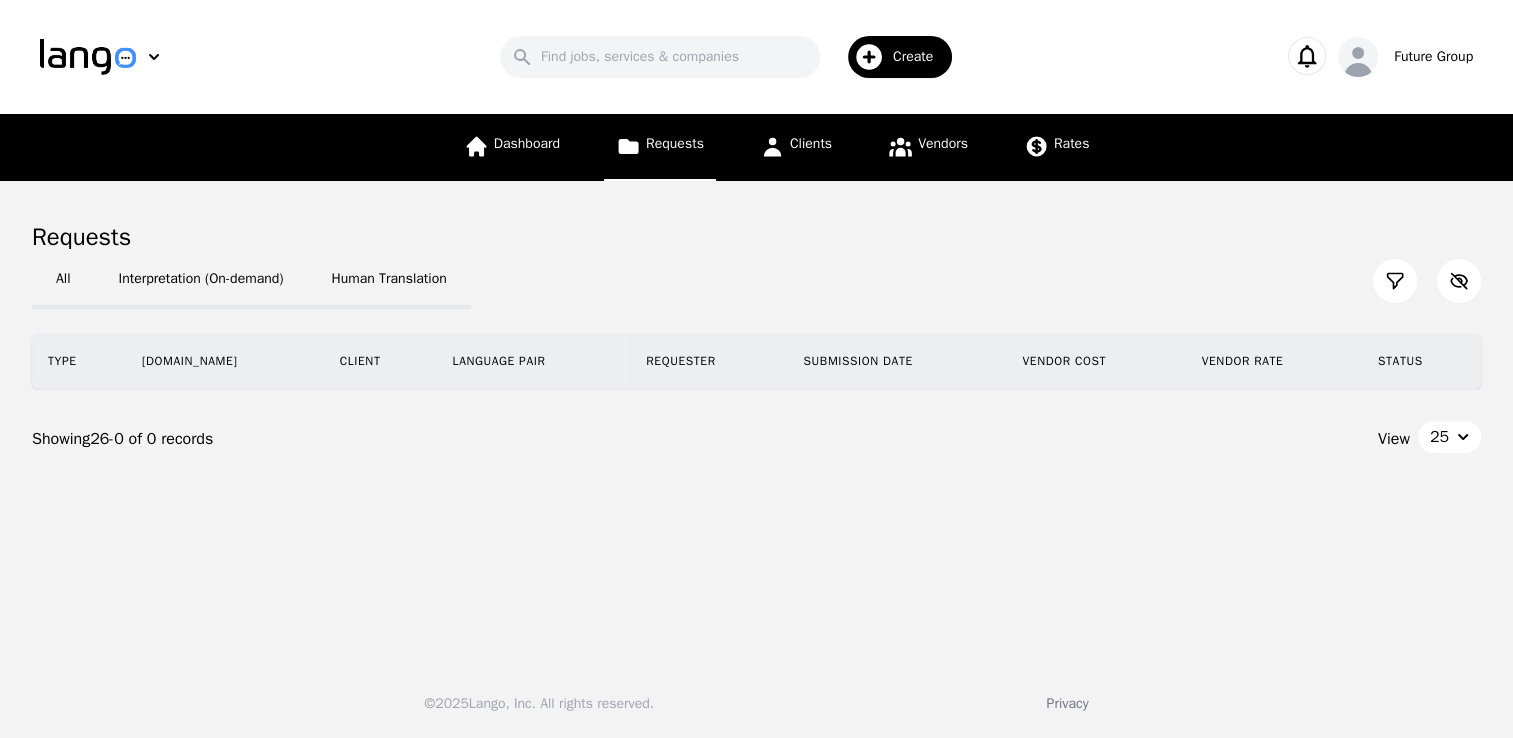 scroll, scrollTop: 0, scrollLeft: 0, axis: both 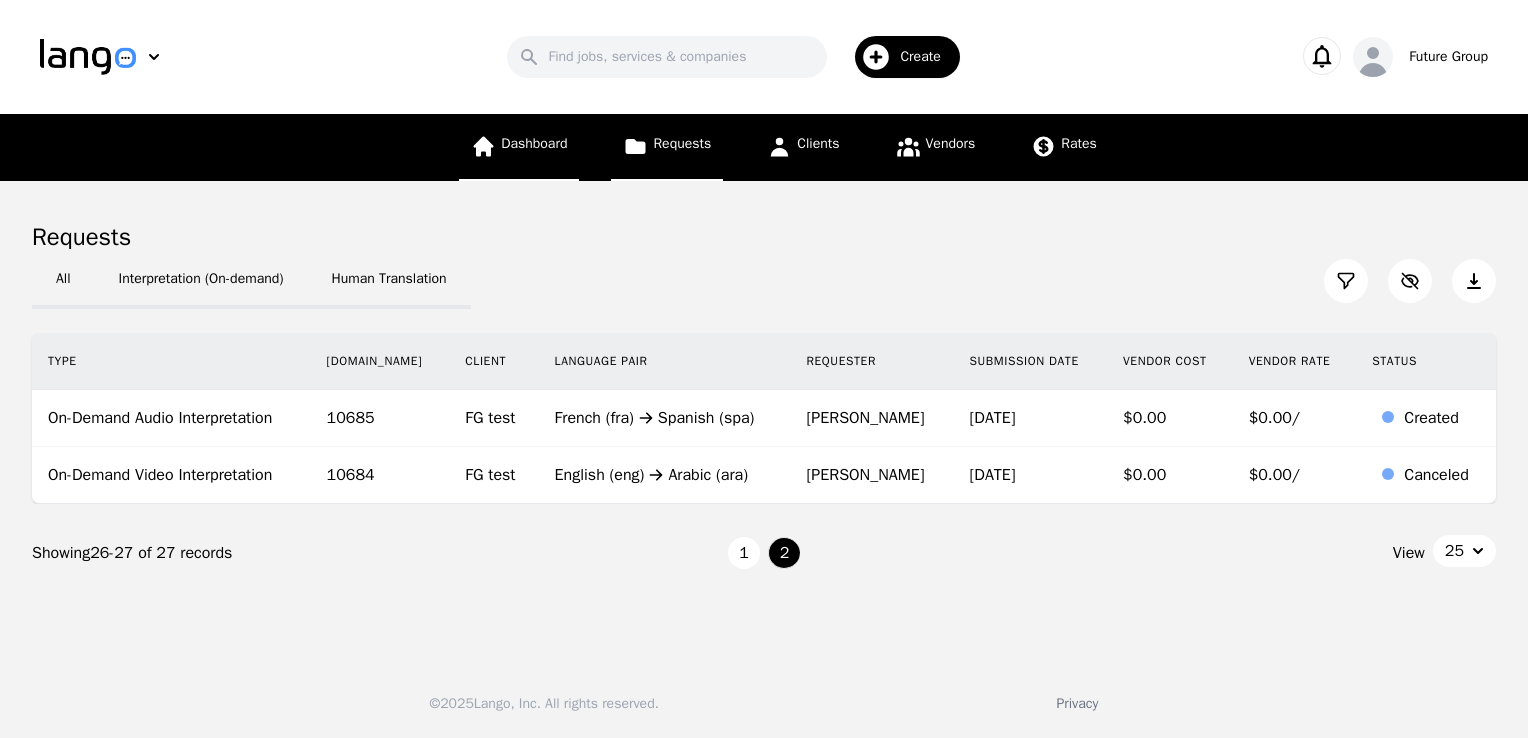 click on "Dashboard" at bounding box center [519, 147] 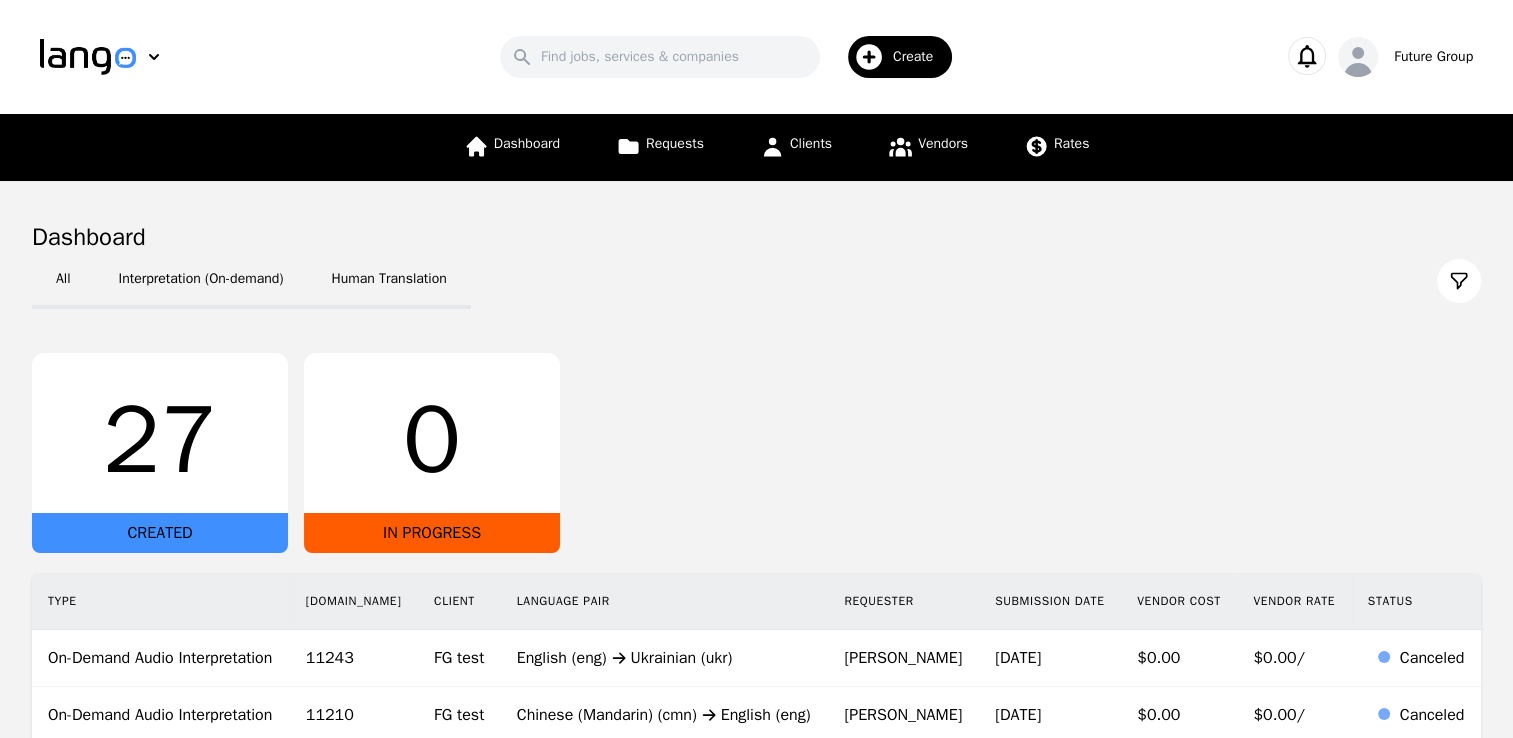 click 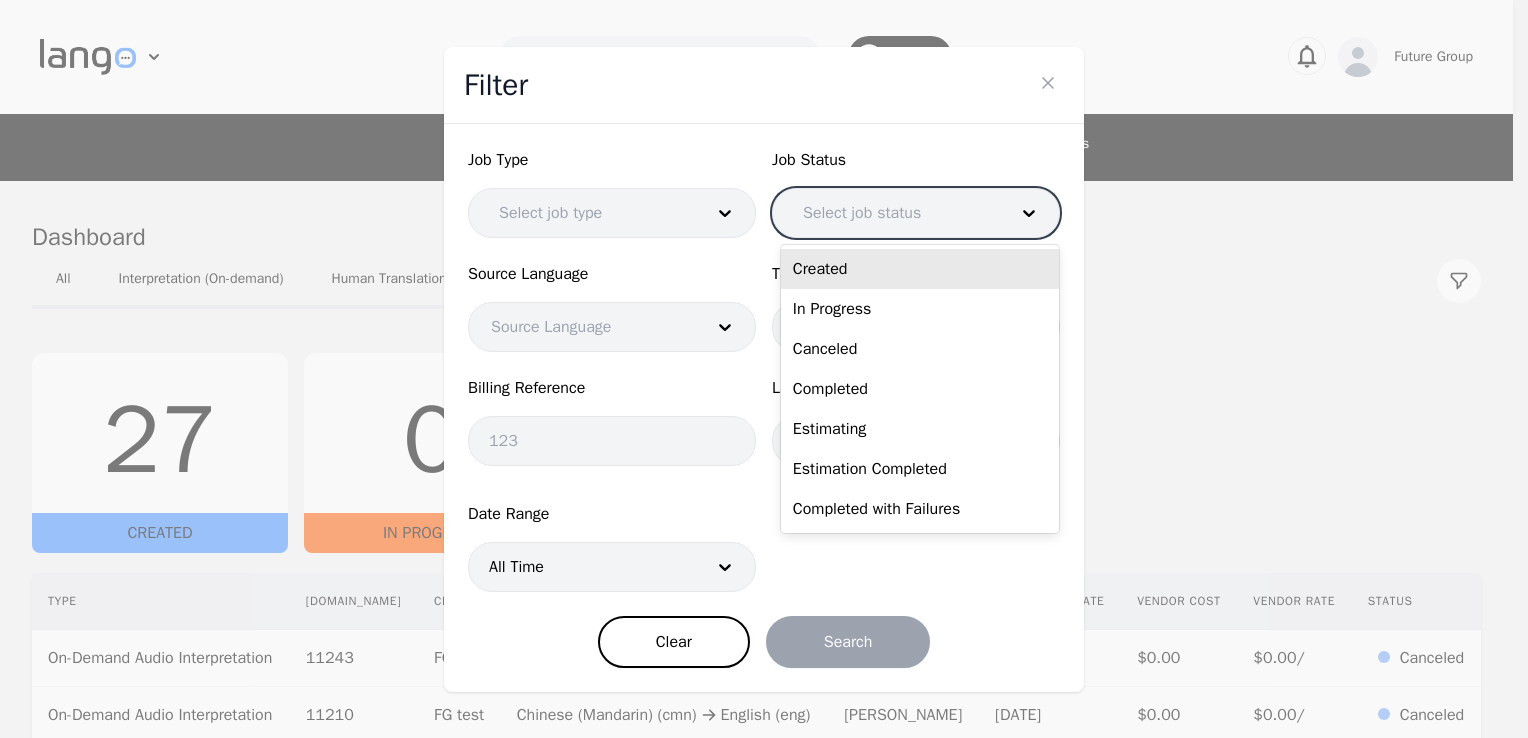 click at bounding box center [890, 213] 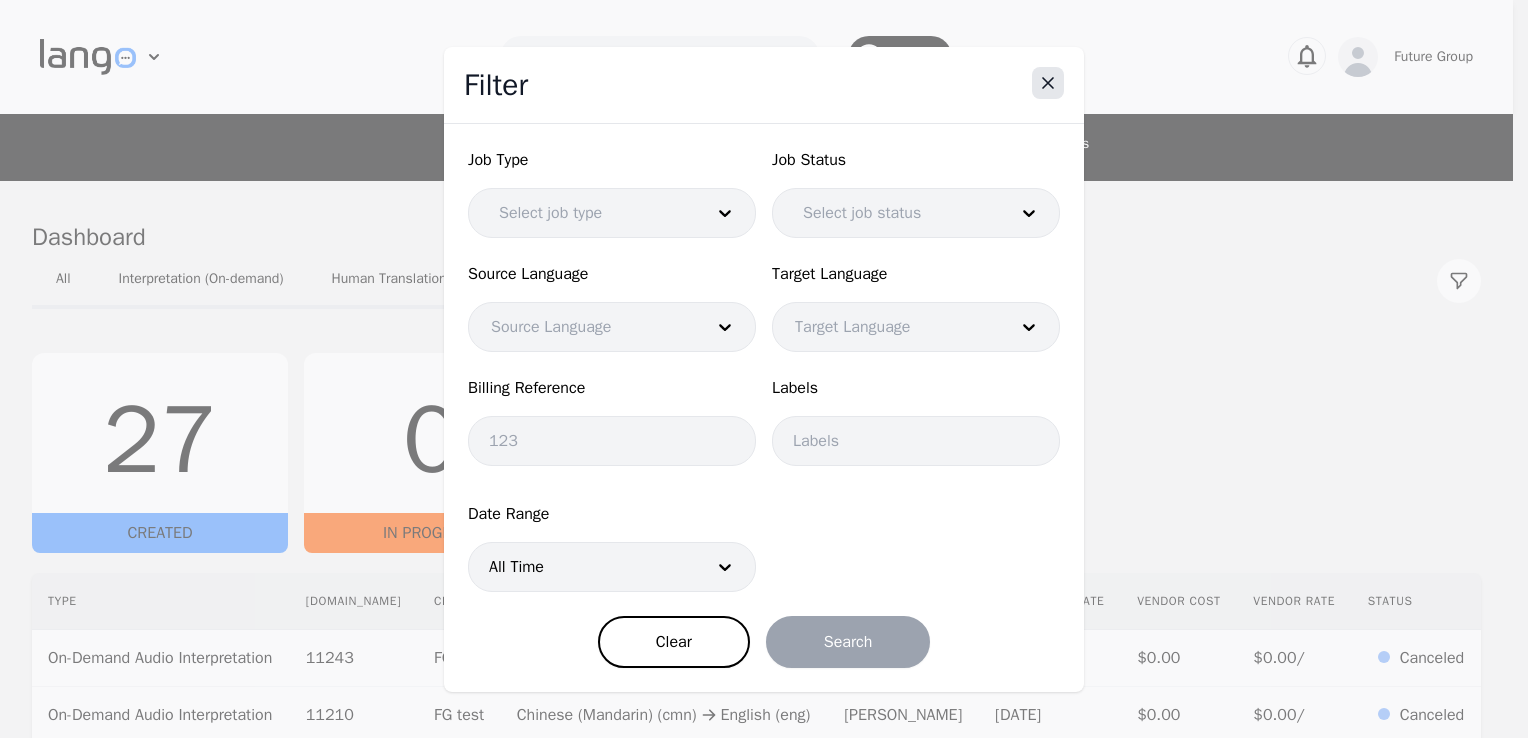 click 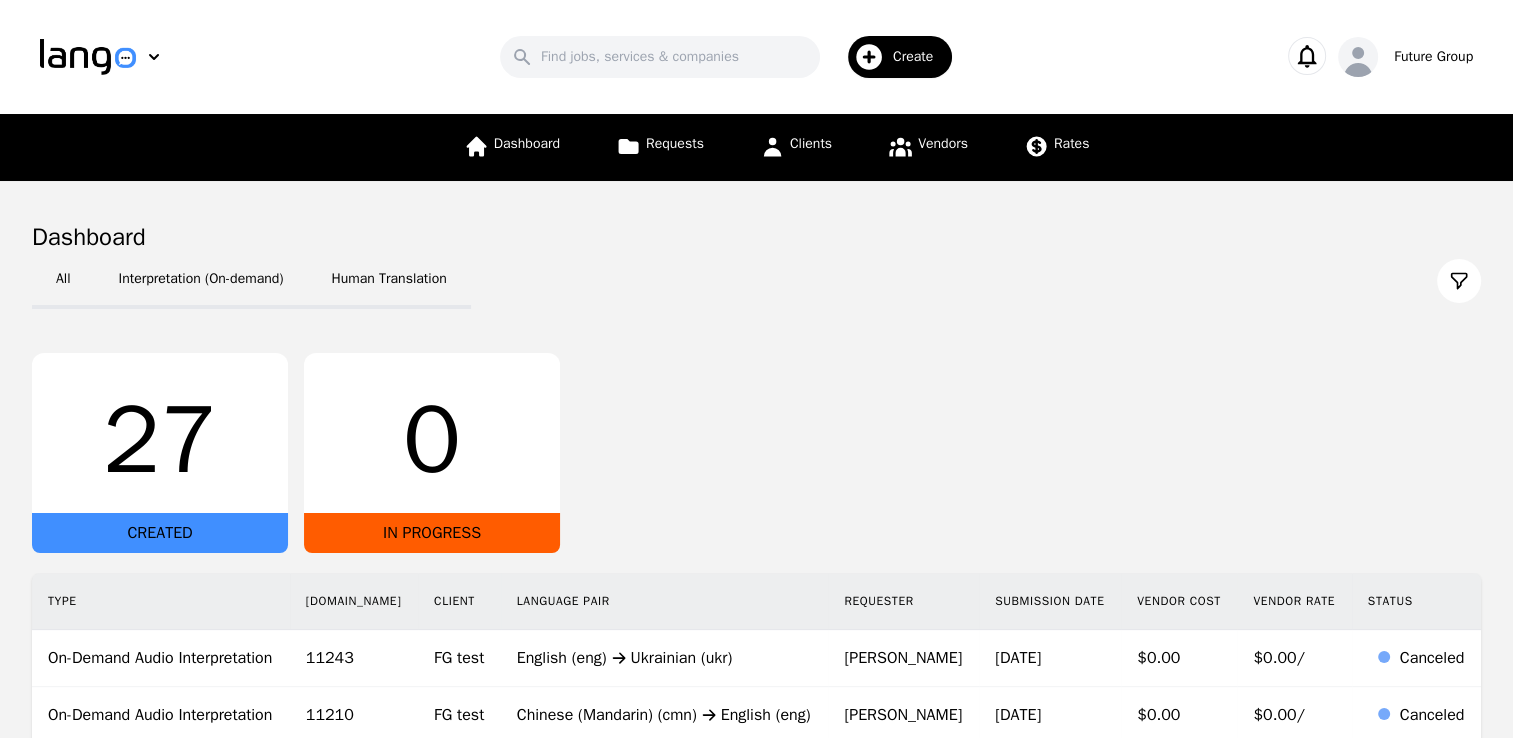 type 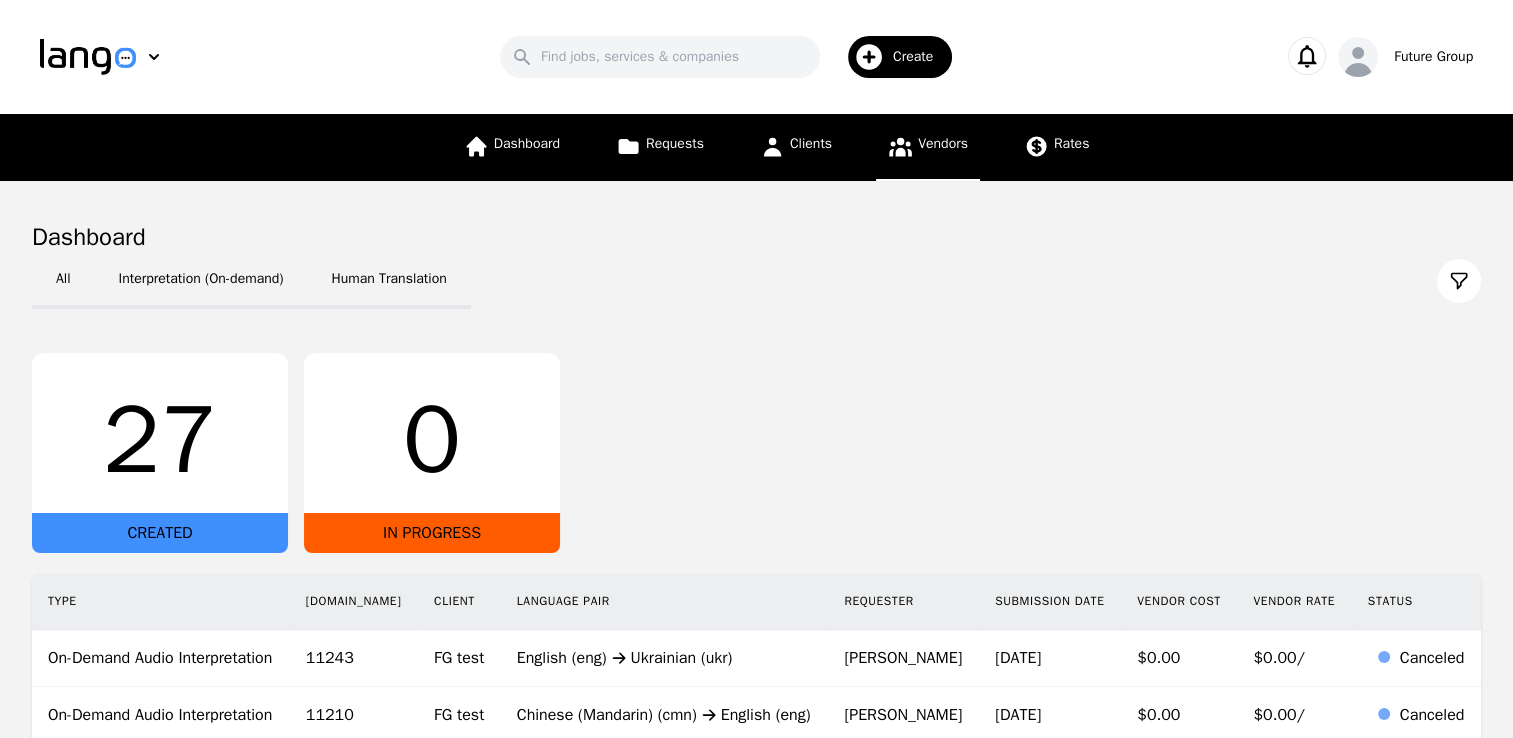 click on "Vendors" at bounding box center (928, 147) 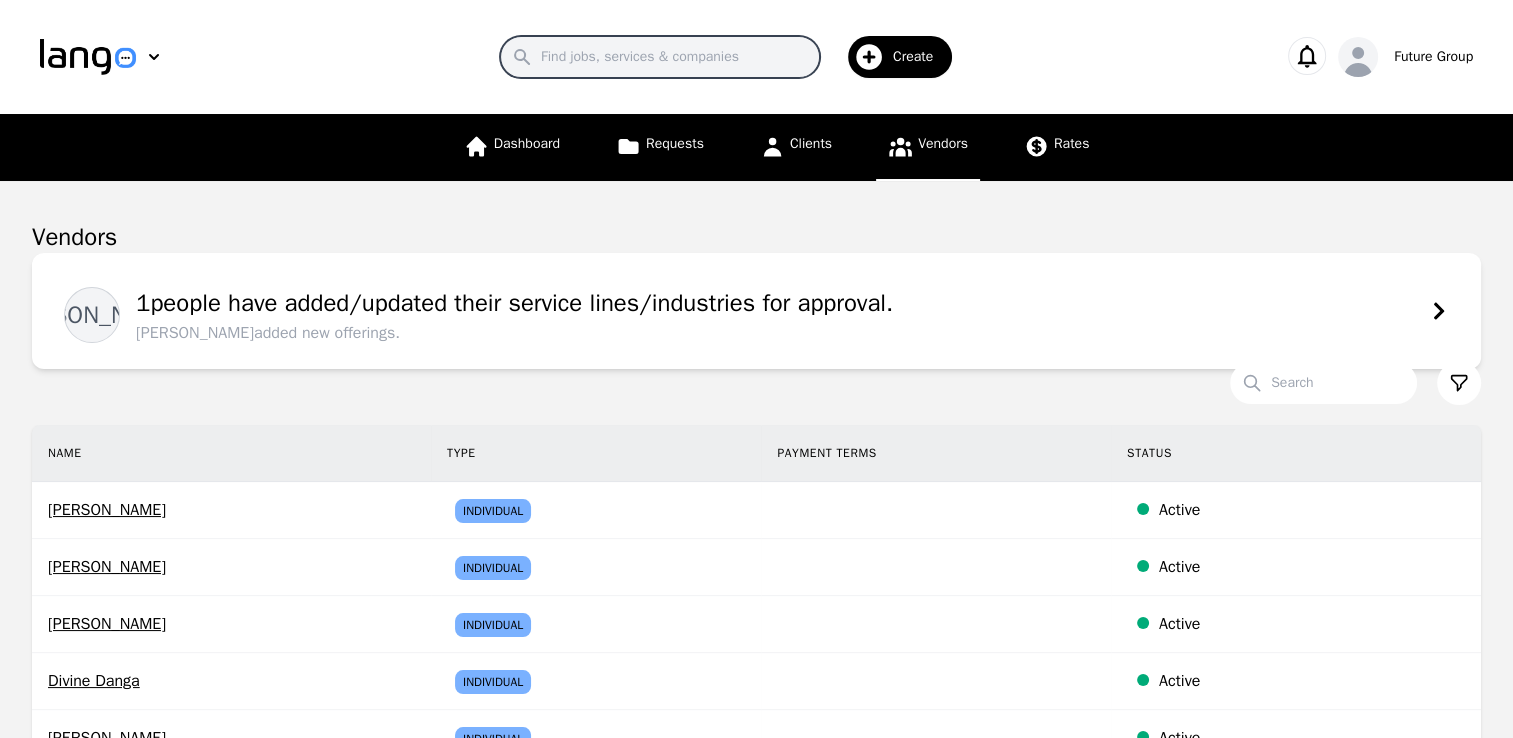 click on "Search" at bounding box center [660, 57] 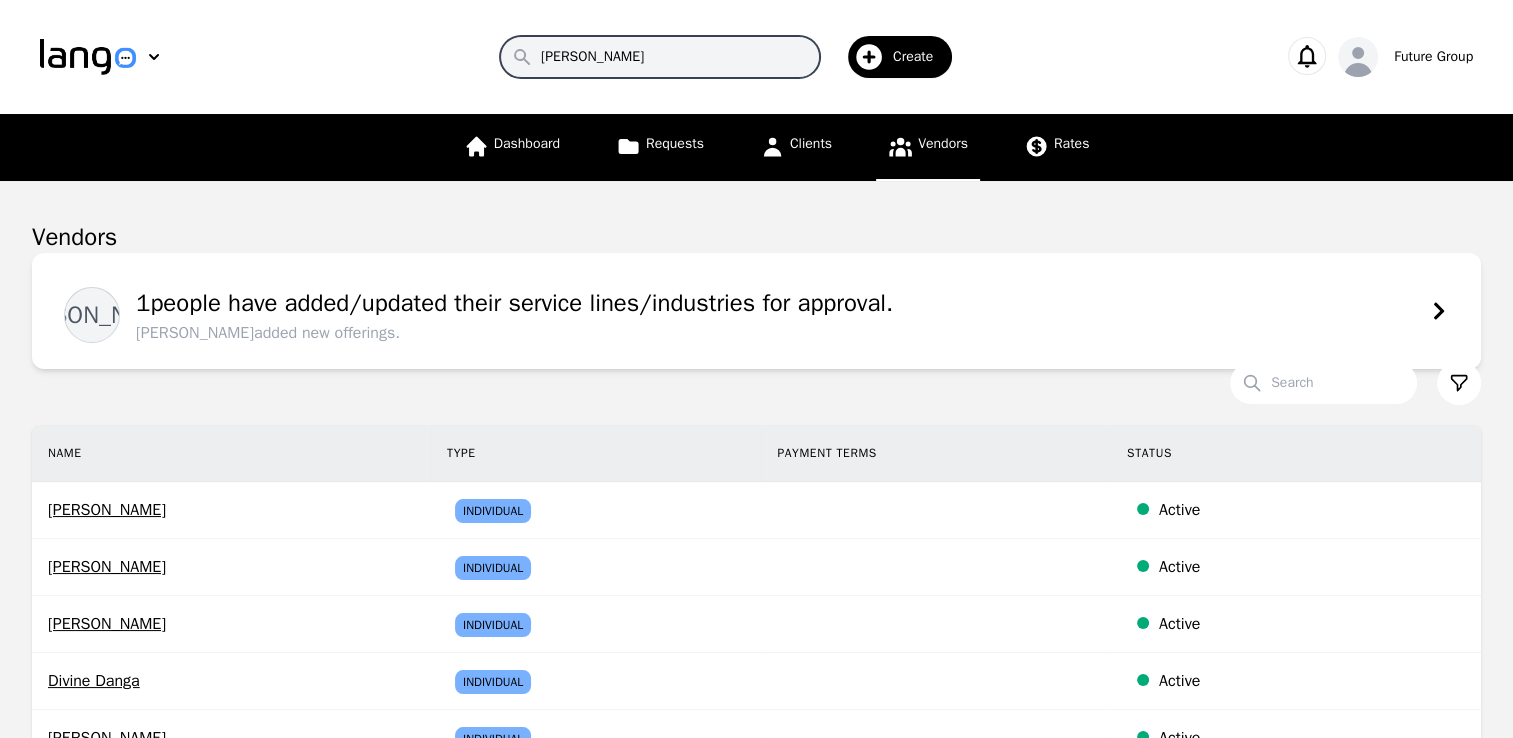 paste on "n" 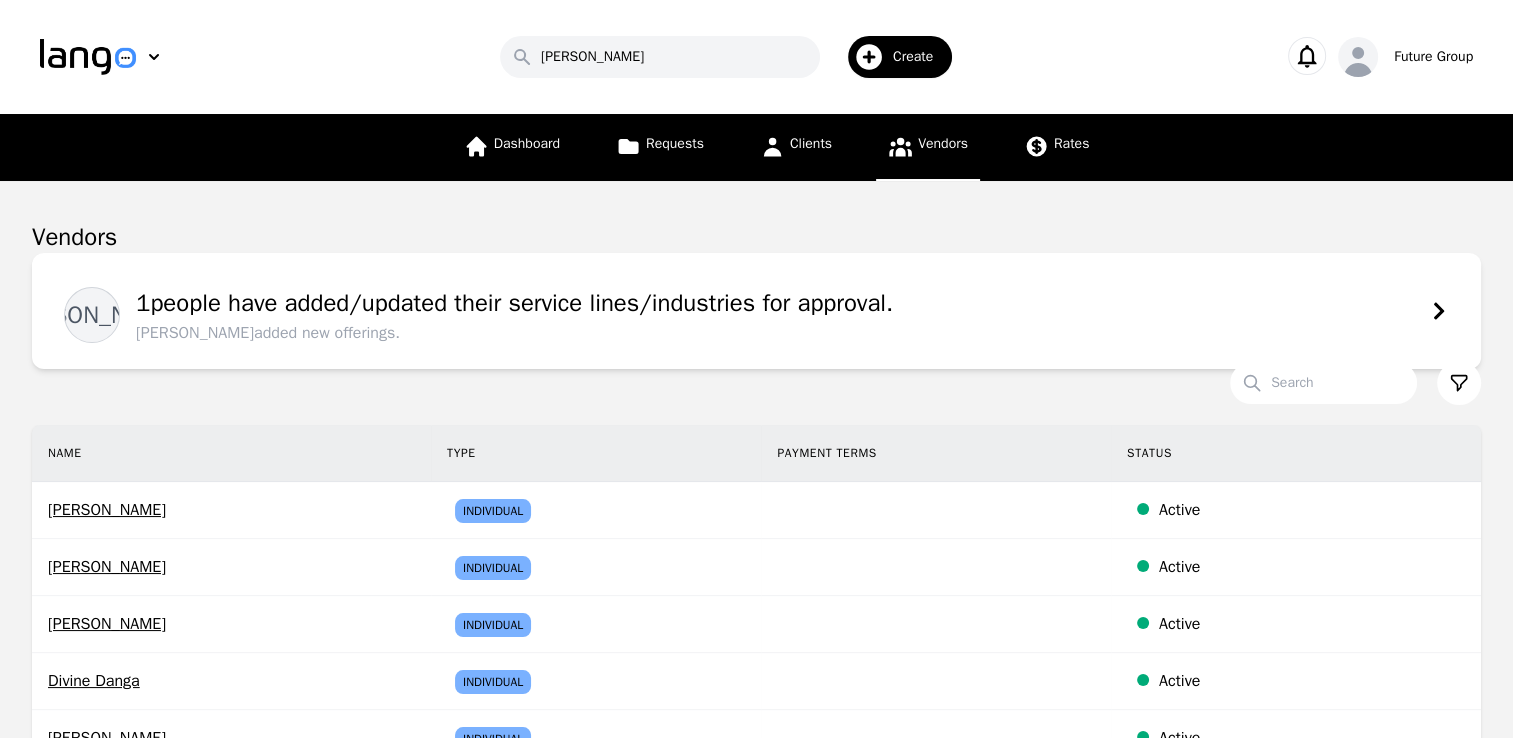 click on "Search [PERSON_NAME]" at bounding box center (732, 57) 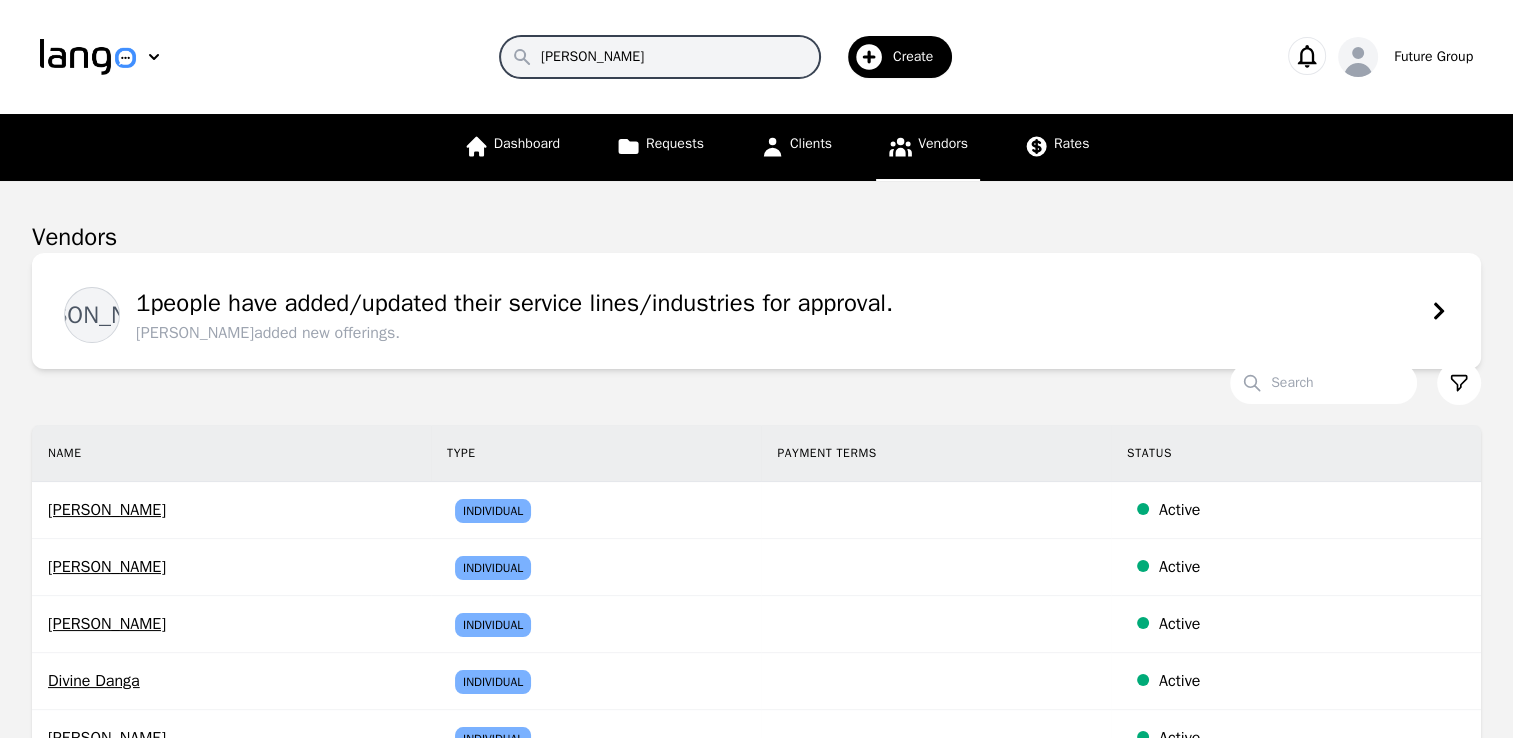 click on "[PERSON_NAME]" at bounding box center [660, 57] 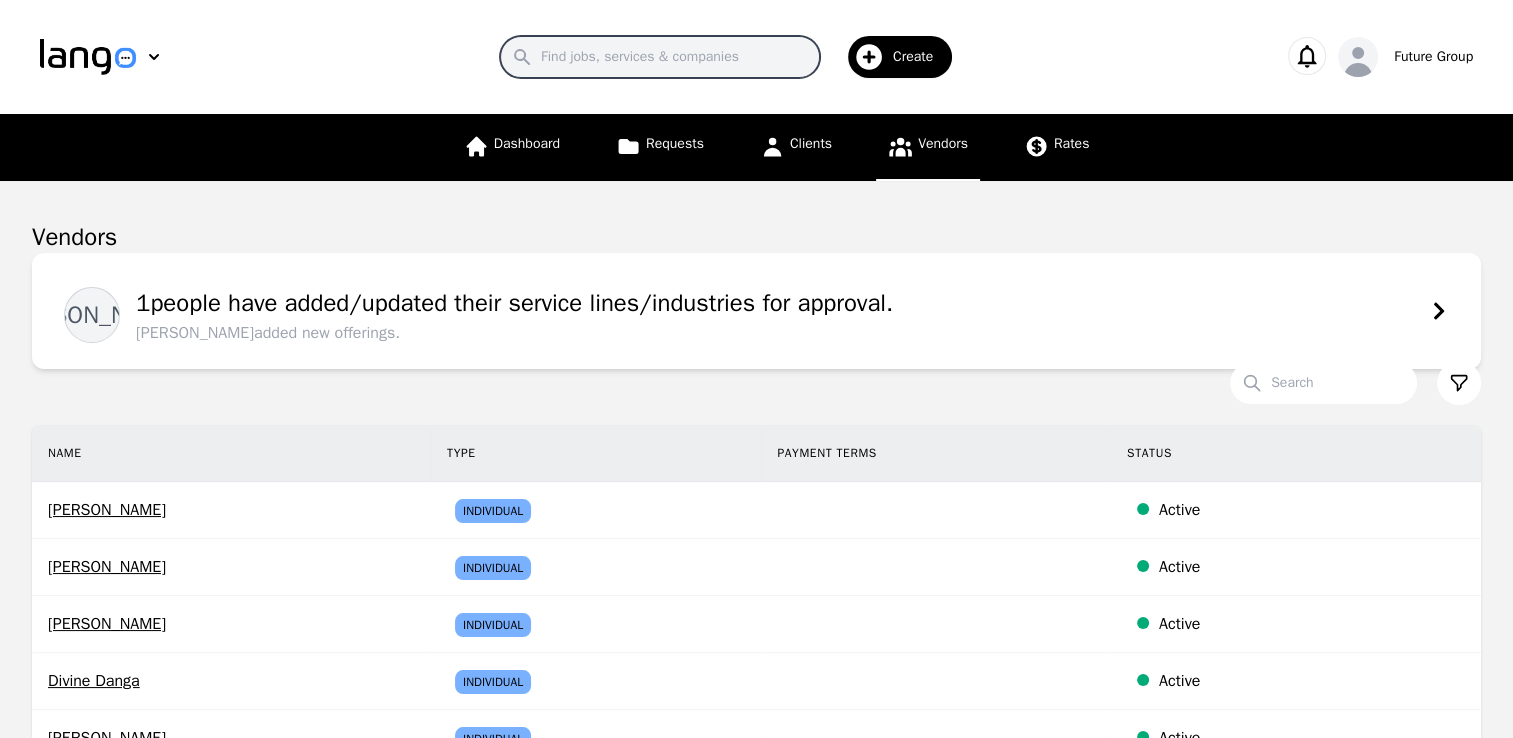 click on "Search" at bounding box center [660, 57] 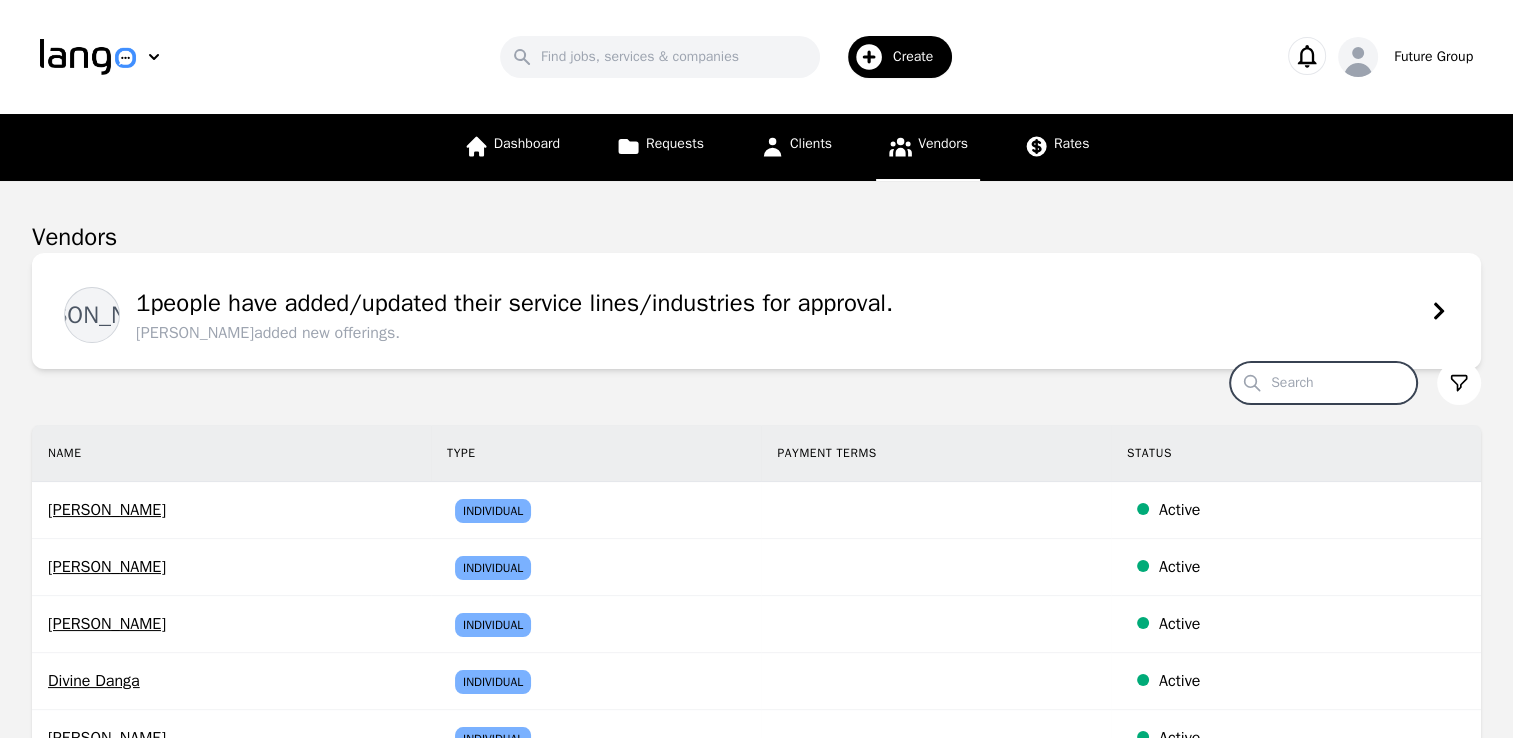 click on "Search" at bounding box center (1323, 383) 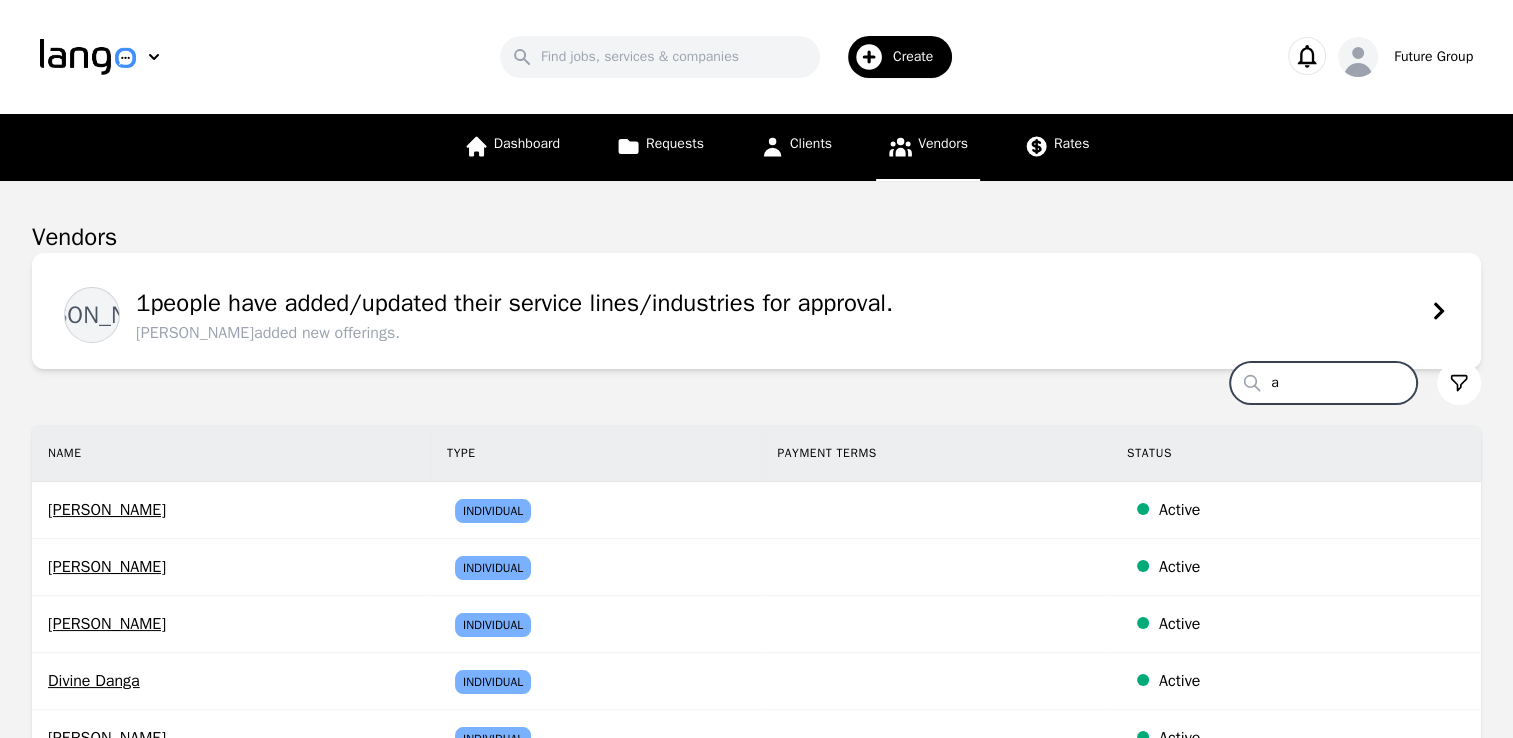 paste on "n" 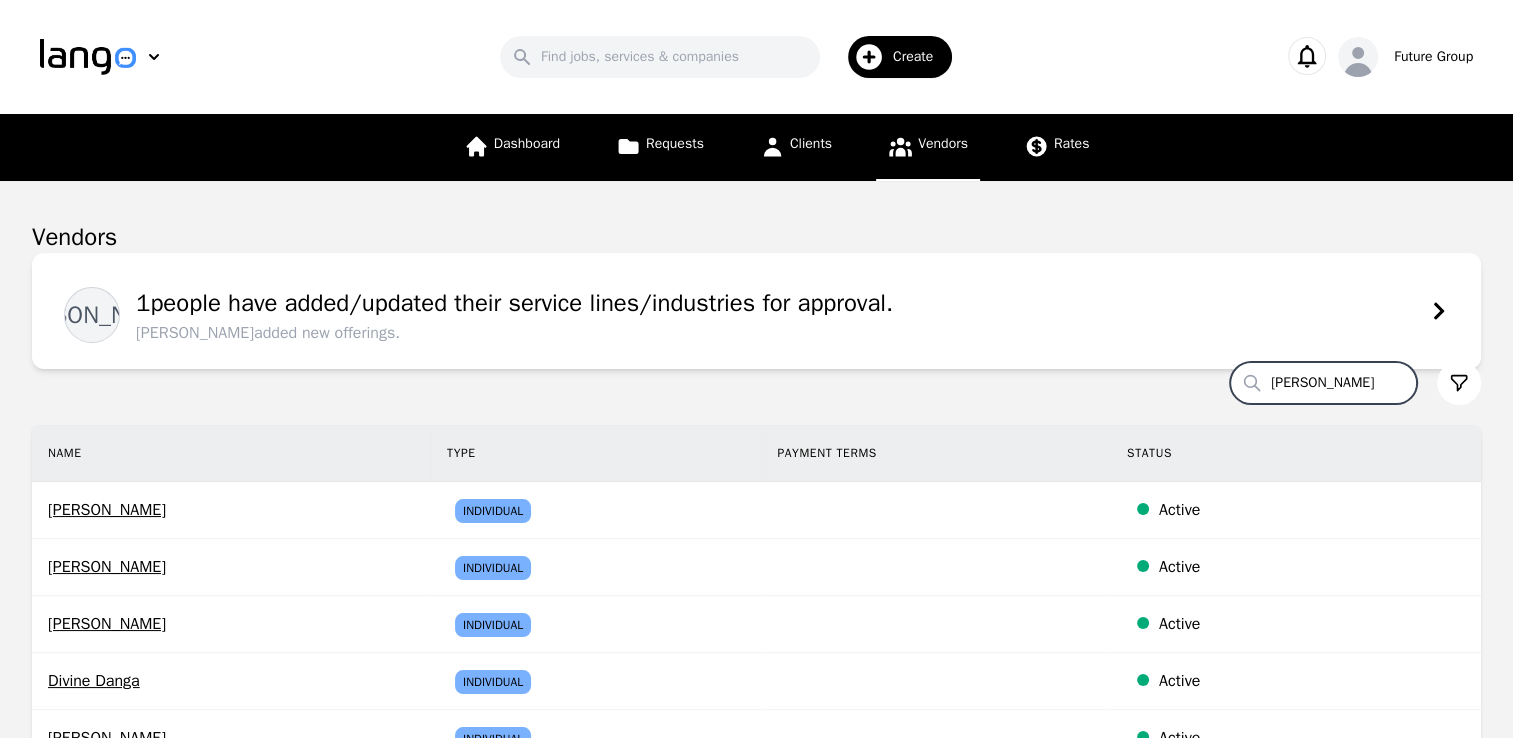 type on "[PERSON_NAME]" 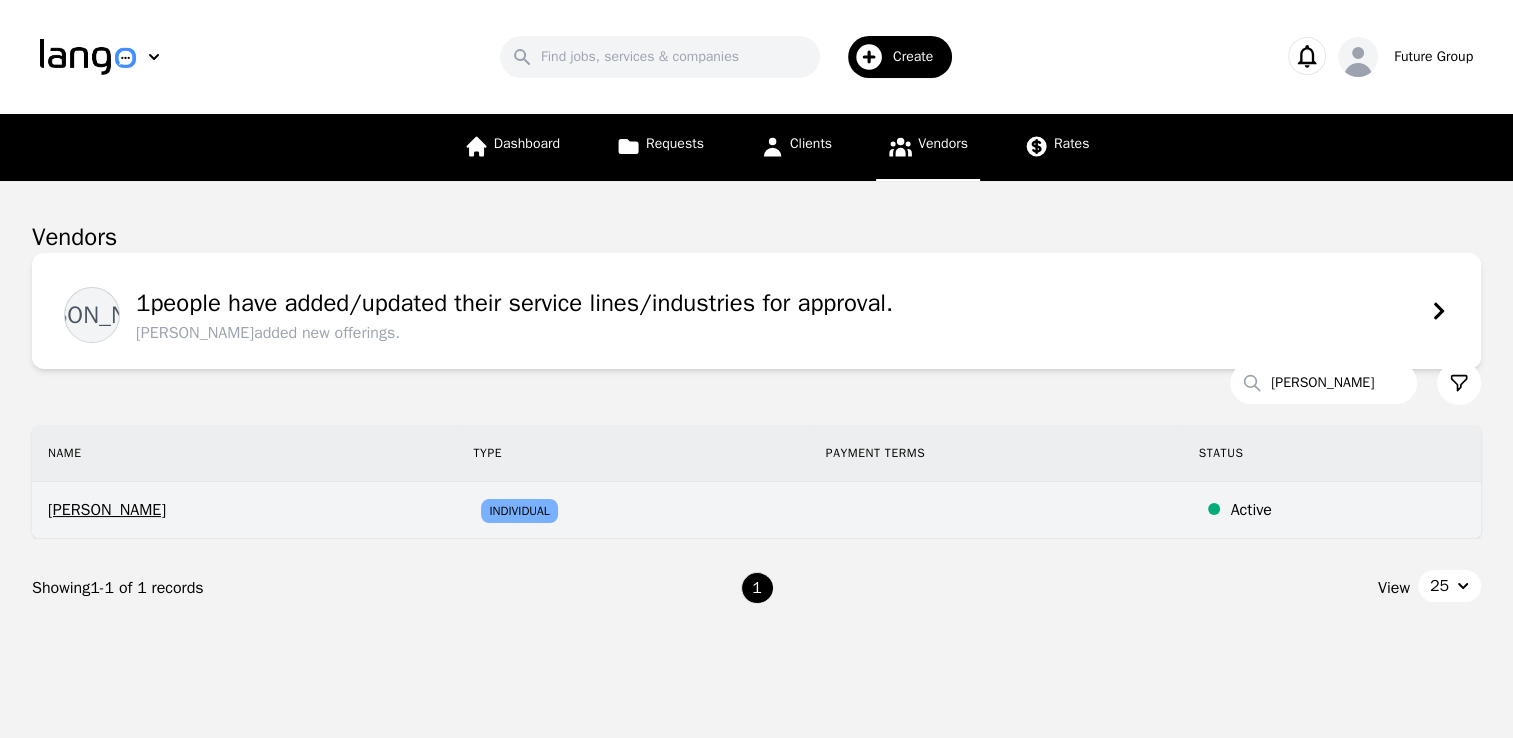 click on "[PERSON_NAME]" at bounding box center [244, 510] 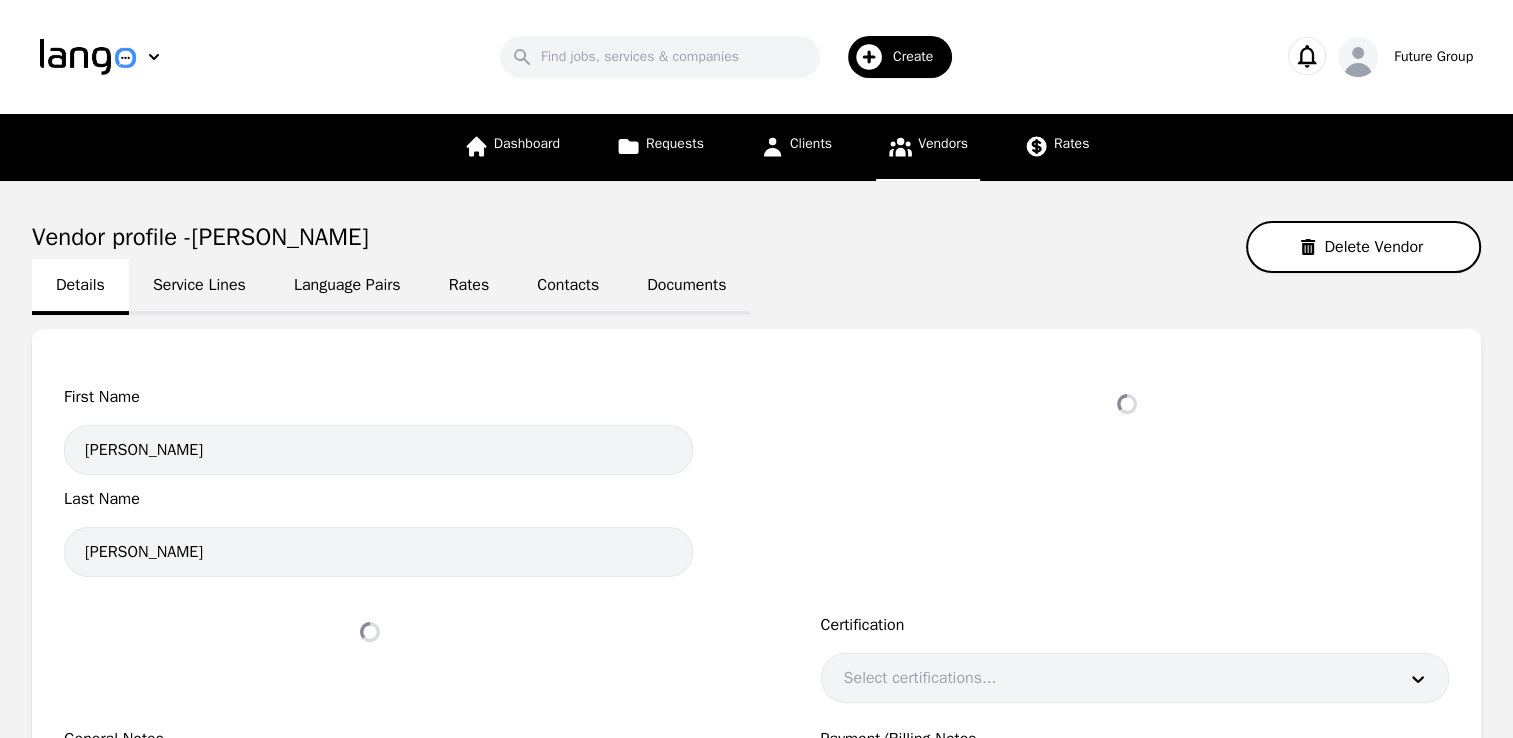 select on "active" 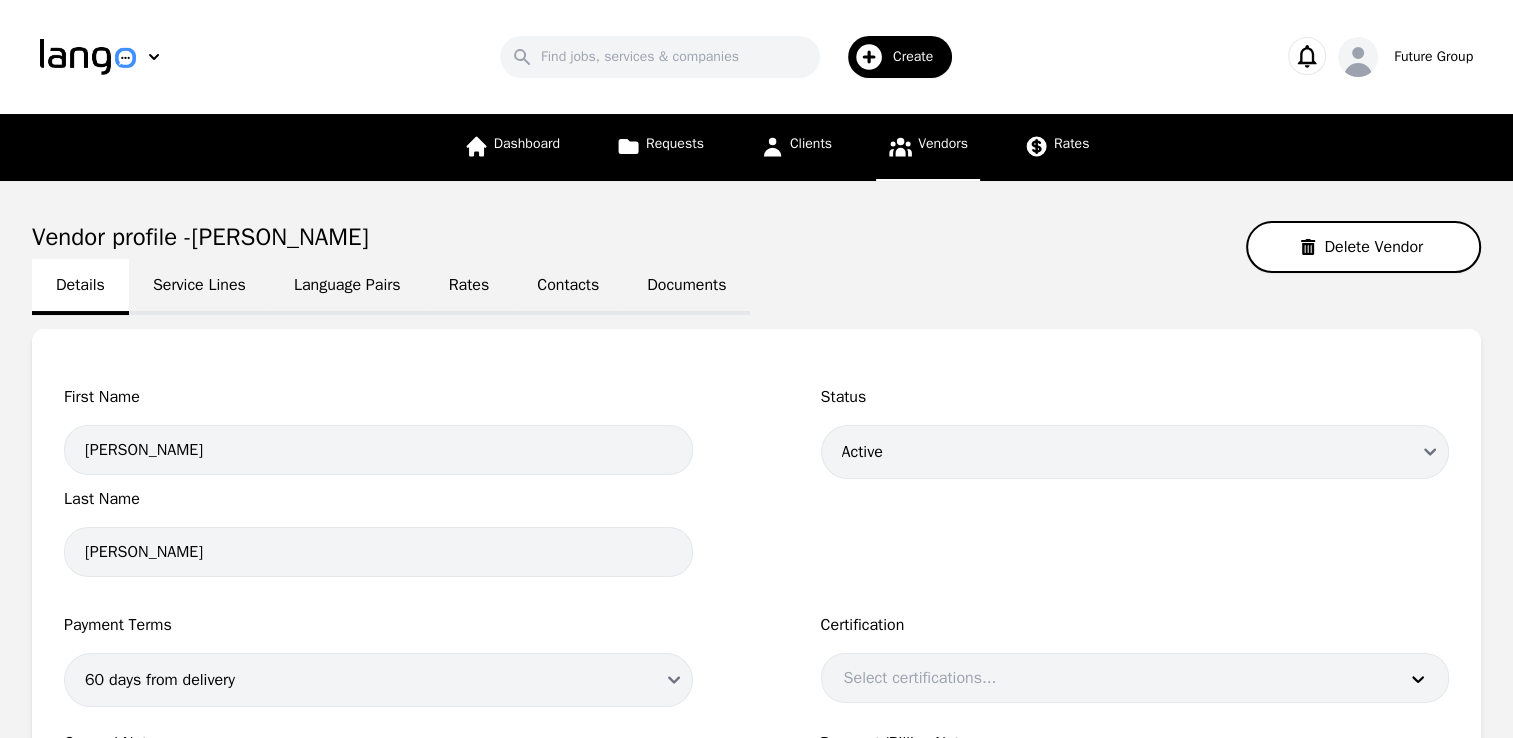 click on "First Name [PERSON_NAME] Last Name [PERSON_NAME] Status Draft Active Disabled Payment Terms 60 days from delivery Certification Select certifications... General Notes Payment/Billing Notes" at bounding box center (756, 657) 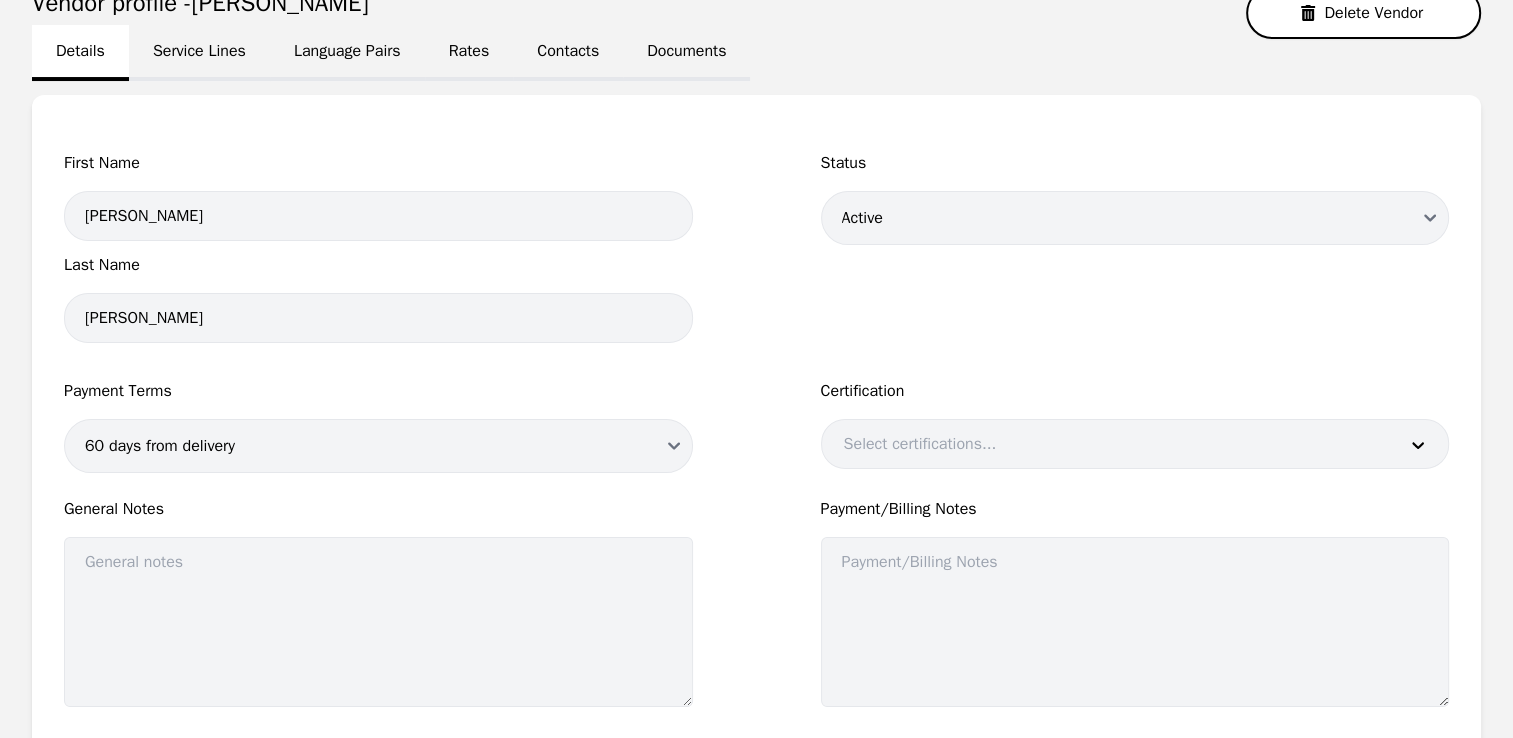 scroll, scrollTop: 218, scrollLeft: 0, axis: vertical 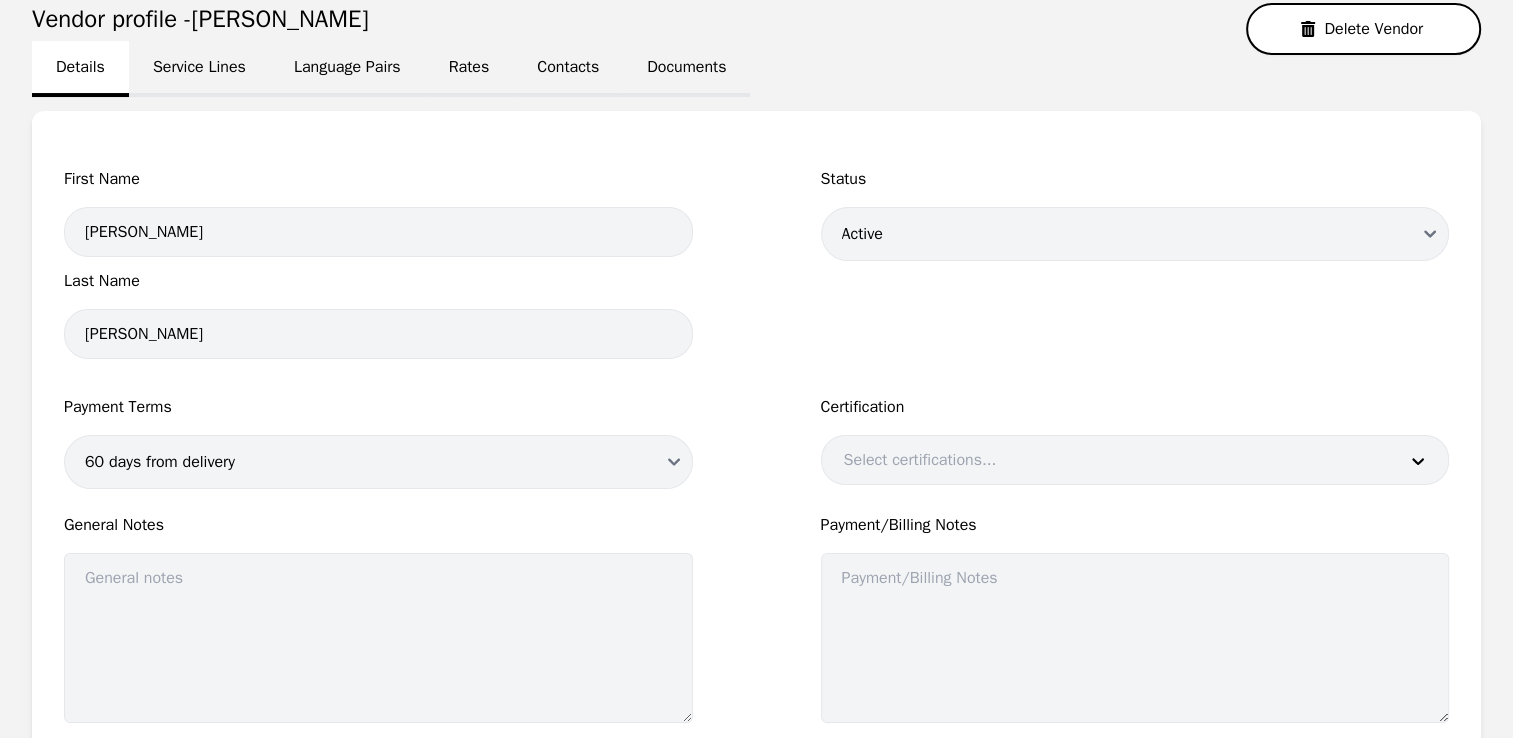 click on "Service Lines" at bounding box center (199, 69) 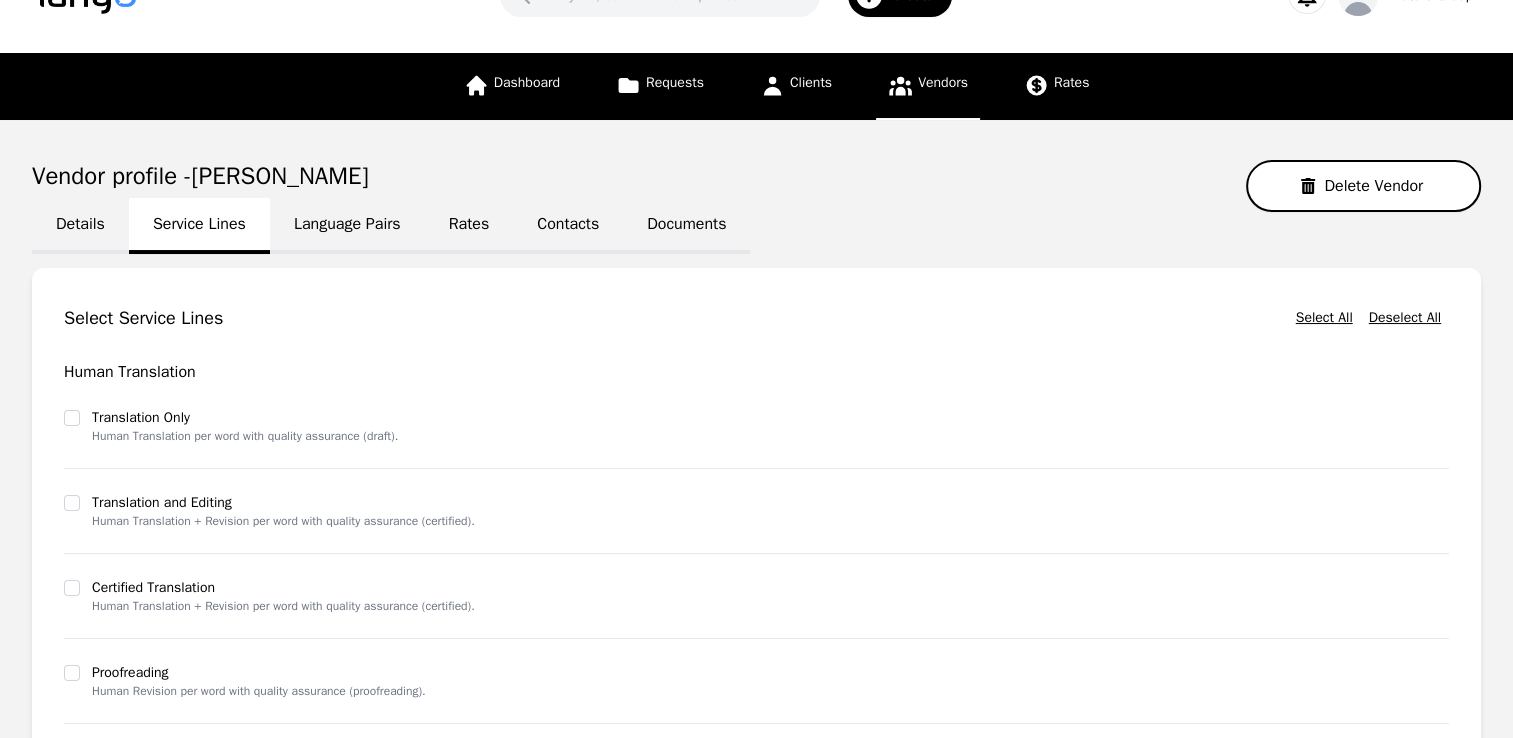 scroll, scrollTop: 0, scrollLeft: 0, axis: both 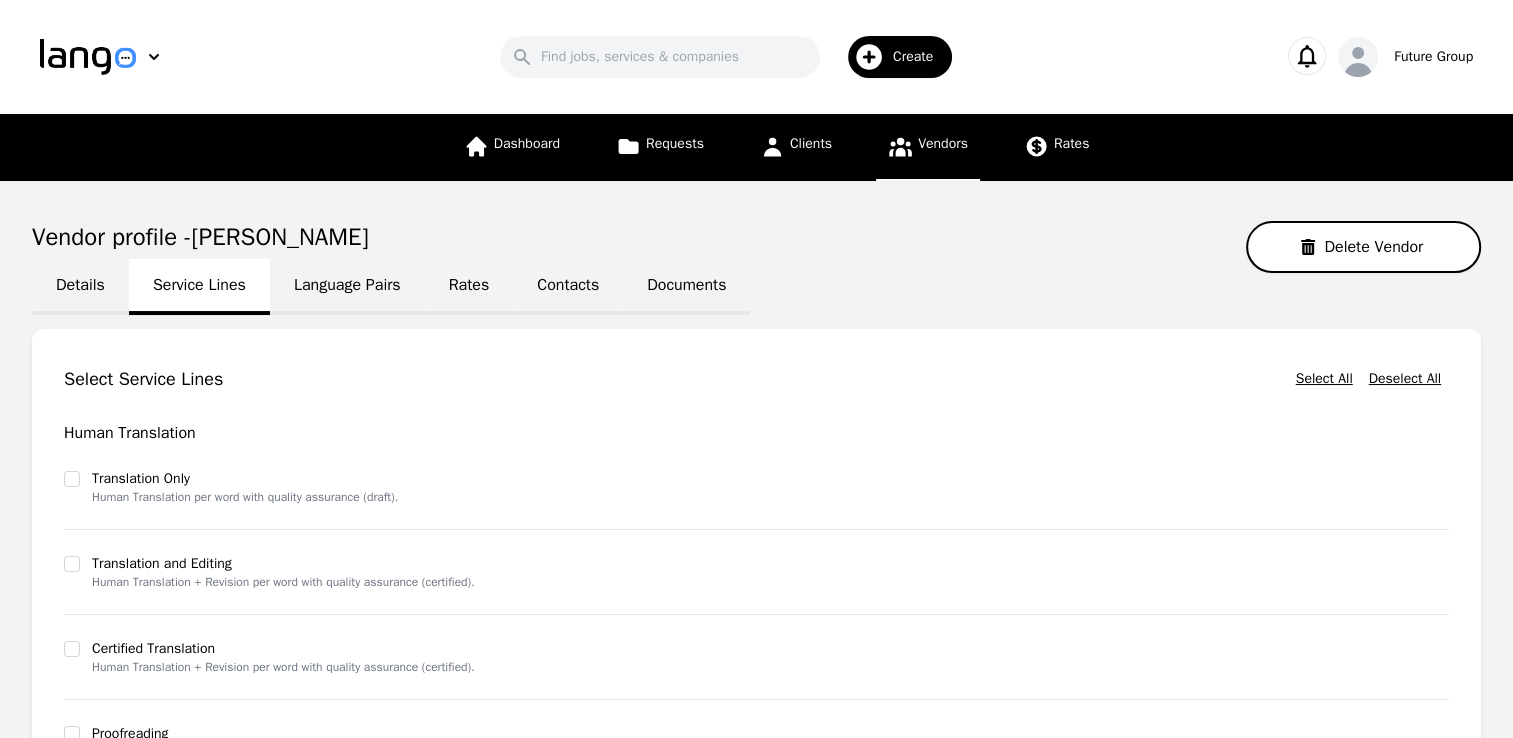 click on "Language Pairs" at bounding box center [347, 287] 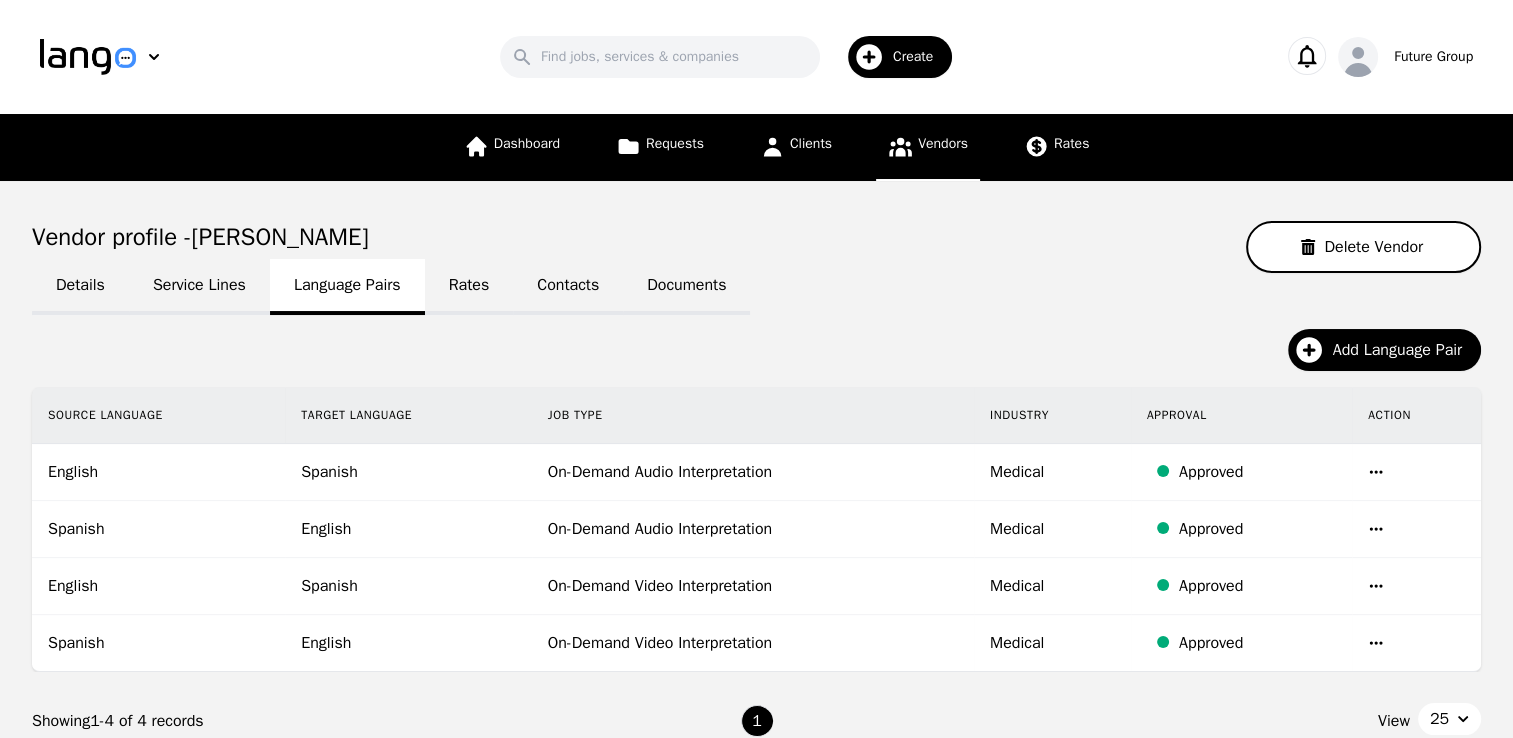 click on "Vendor profile -  [PERSON_NAME]   Delete Vendor Details Service Lines Language Pairs Rates Contacts Documents   Add Language Pair Source Language Target Language Job Type Industry Approval Action English Spanish On-Demand Audio Interpretation Medical Approved Spanish English On-Demand Audio Interpretation Medical Approved English Spanish On-Demand Video Interpretation Medical Approved Spanish English On-Demand Video Interpretation Medical Approved Showing  1-4    of   4   records 1 View 25" at bounding box center [756, 495] 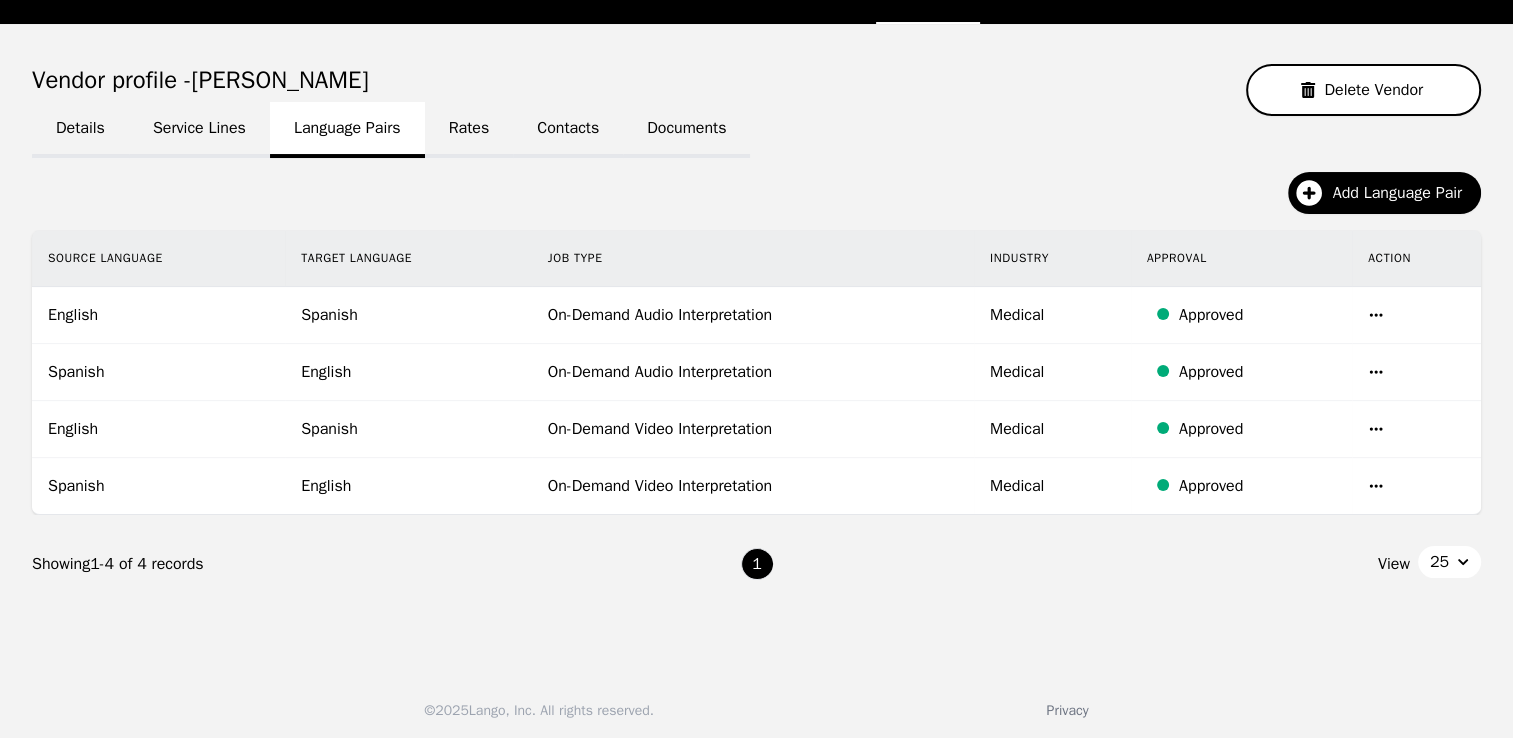 scroll, scrollTop: 159, scrollLeft: 0, axis: vertical 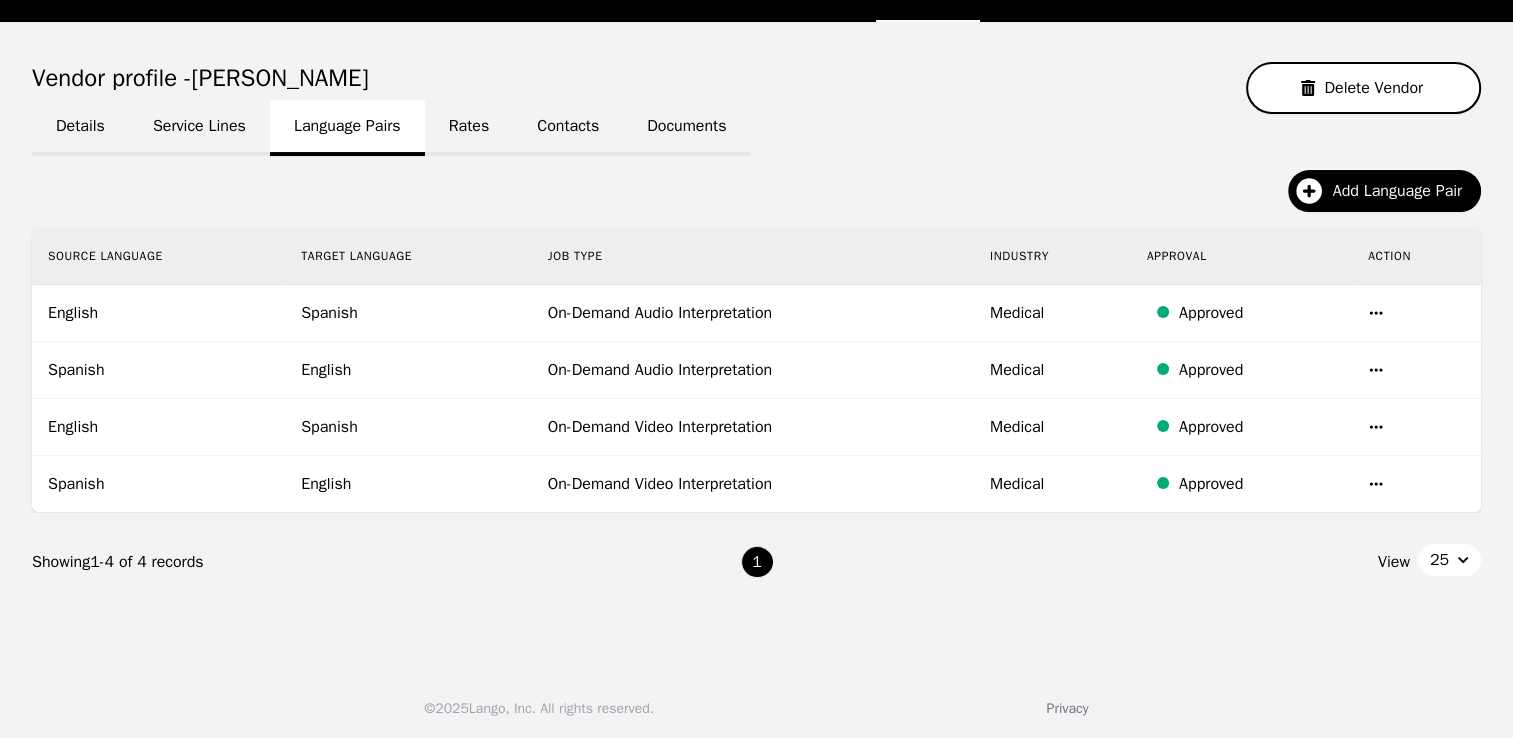 click 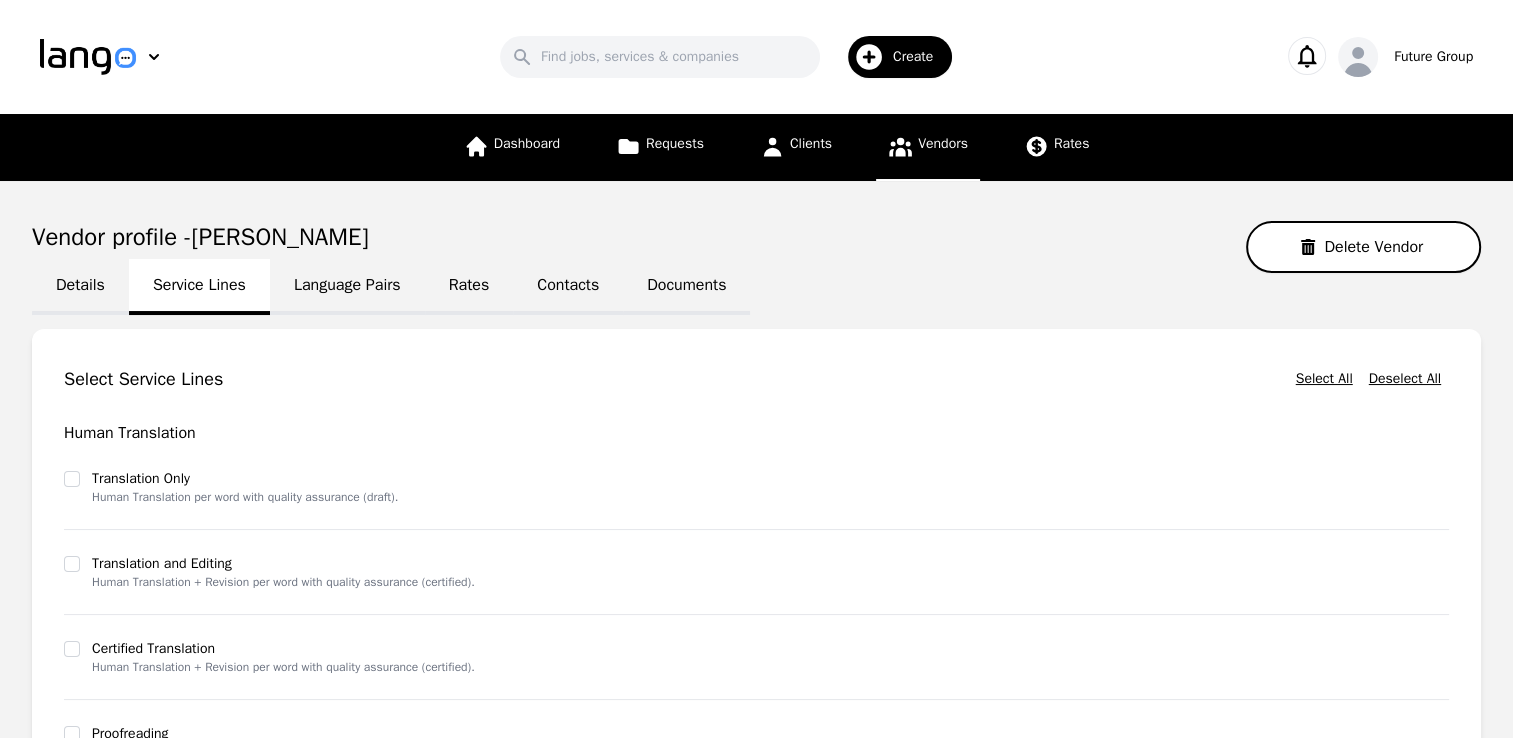 click on "Vendors" at bounding box center (928, 147) 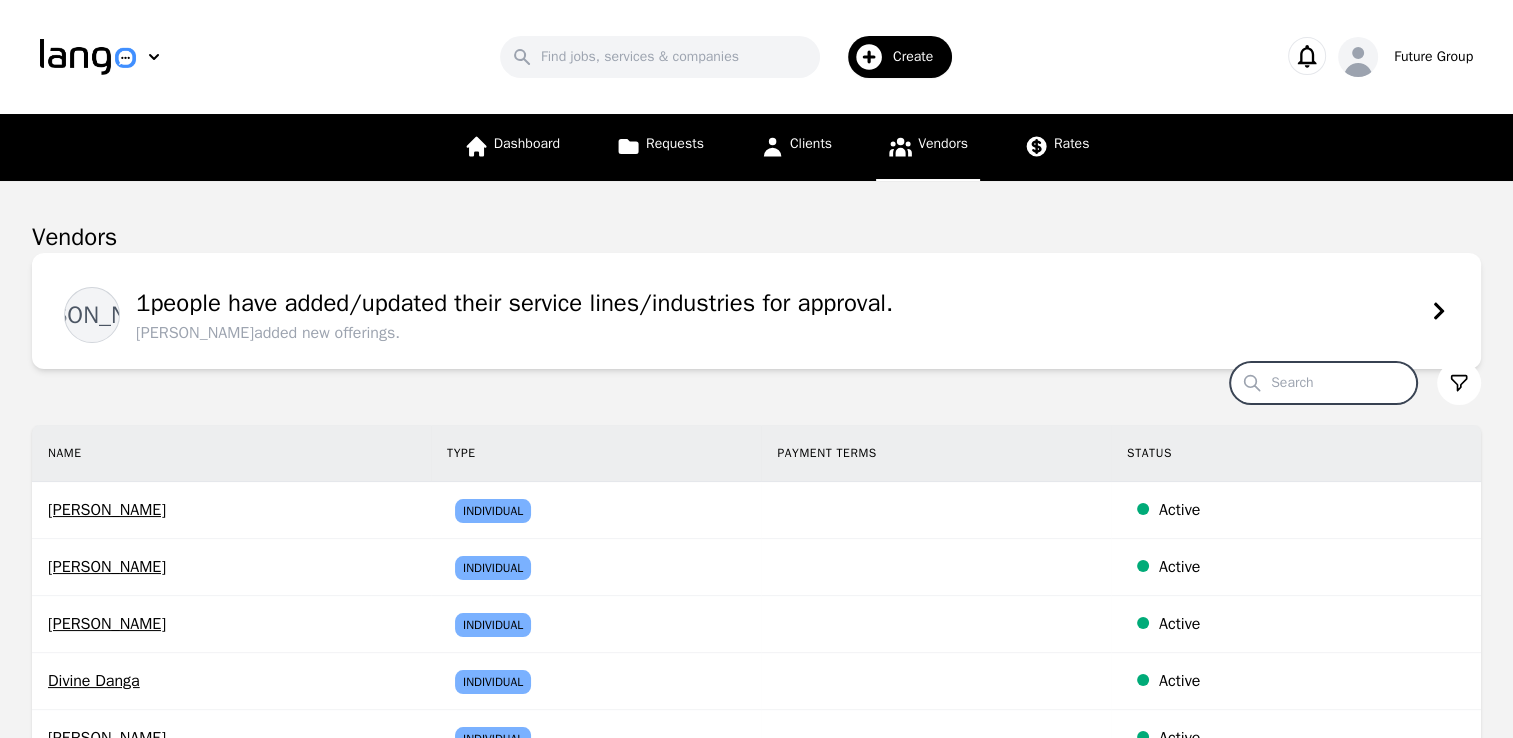click on "Search" at bounding box center [1323, 383] 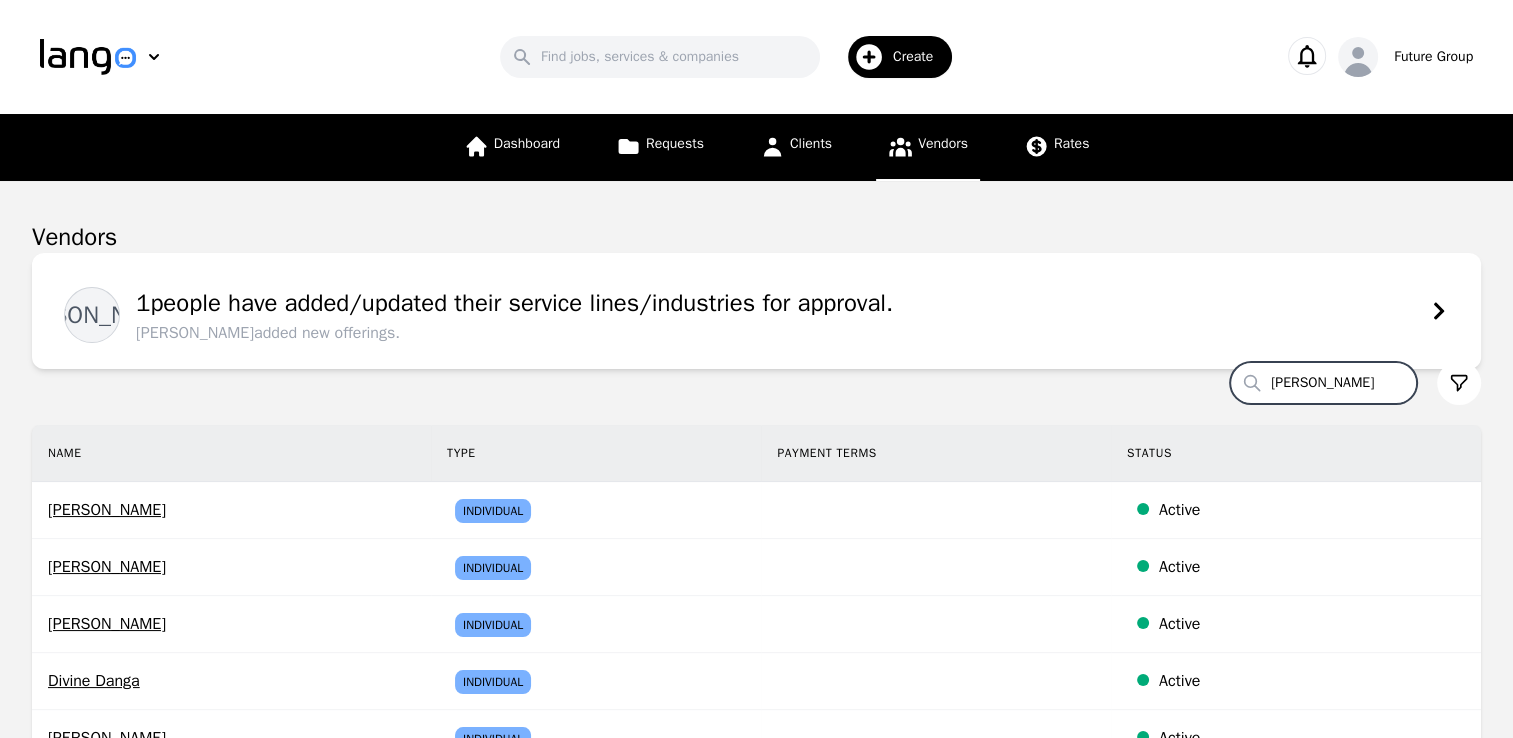 type on "[PERSON_NAME]" 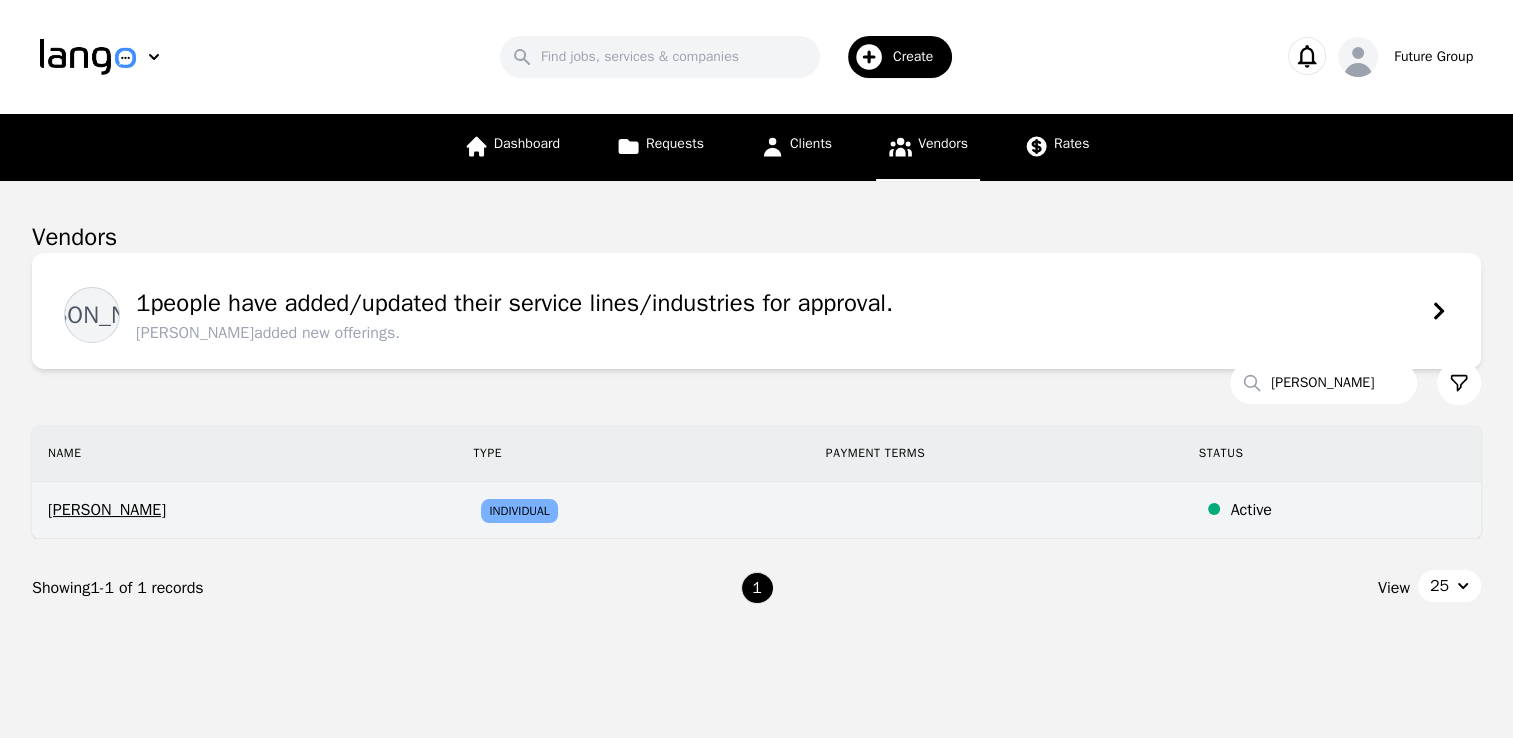 click on "[PERSON_NAME]" at bounding box center (244, 510) 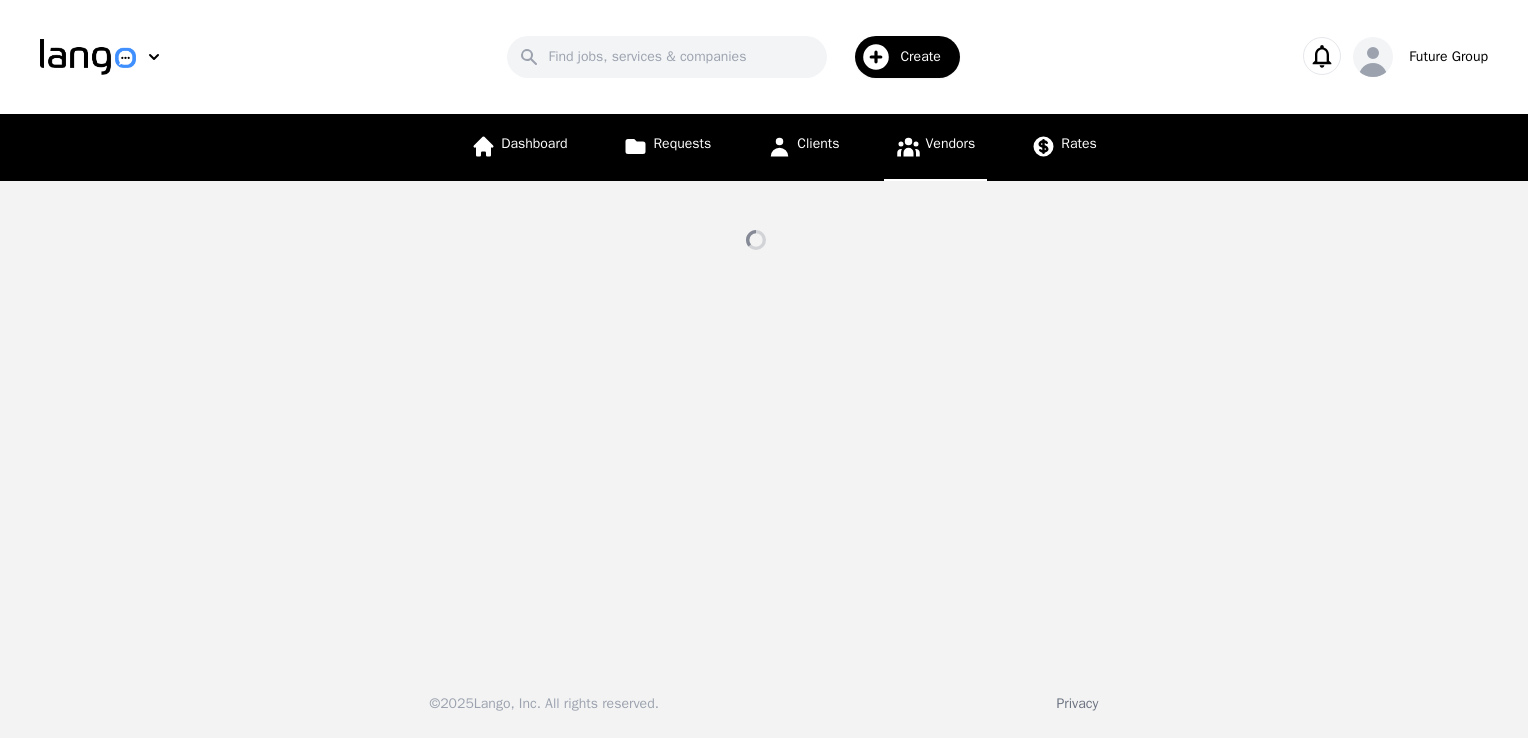 select on "active" 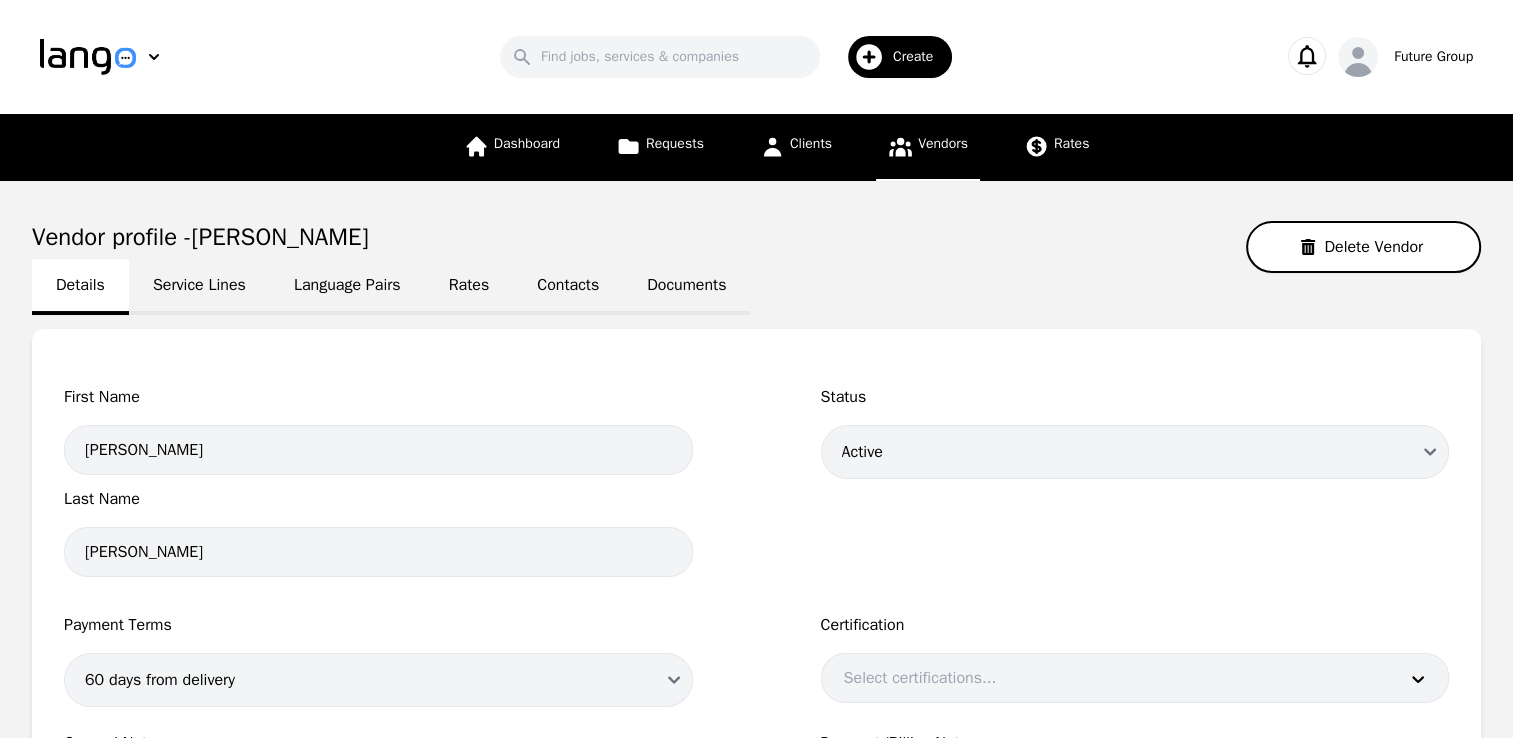 click on "Language Pairs" at bounding box center (347, 287) 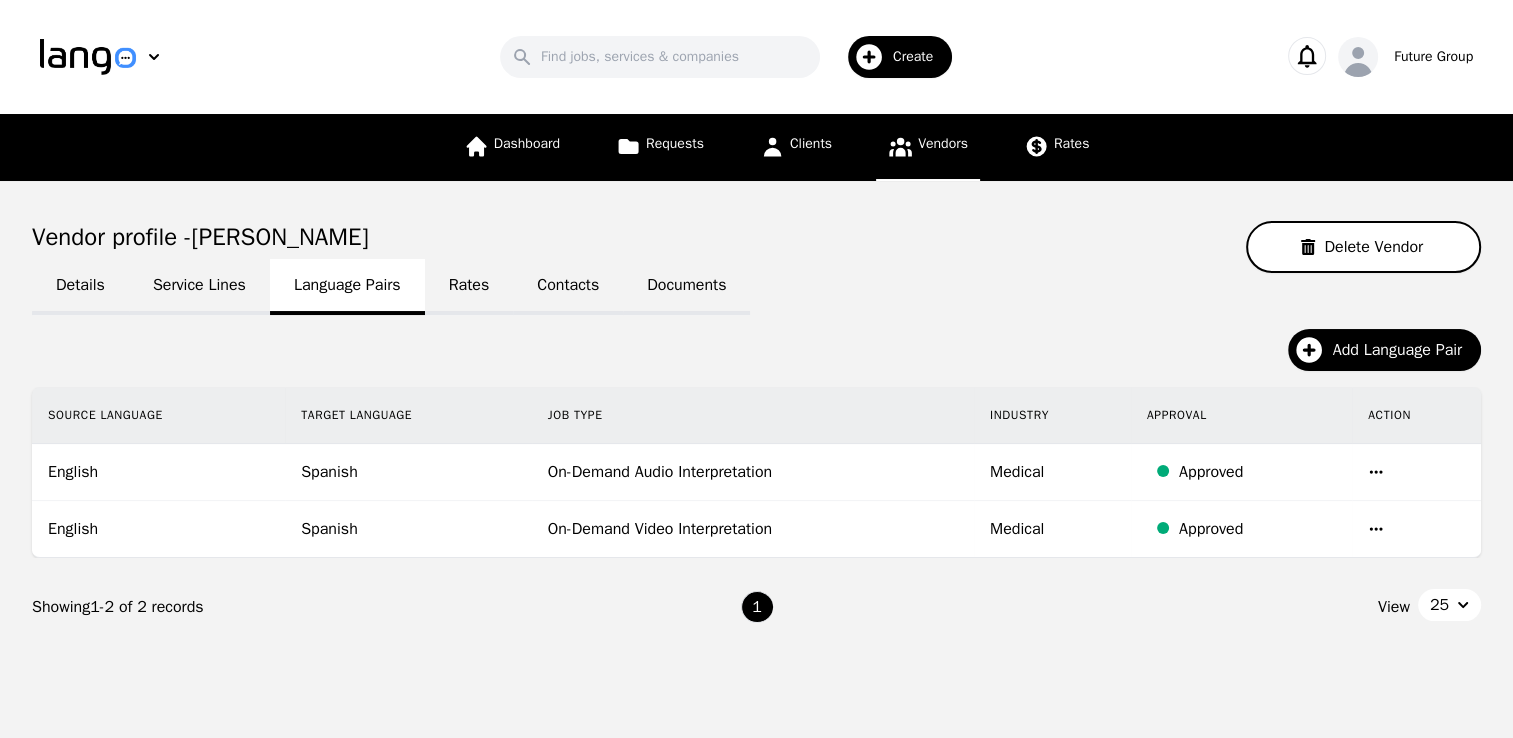 click on "Vendors" at bounding box center (928, 147) 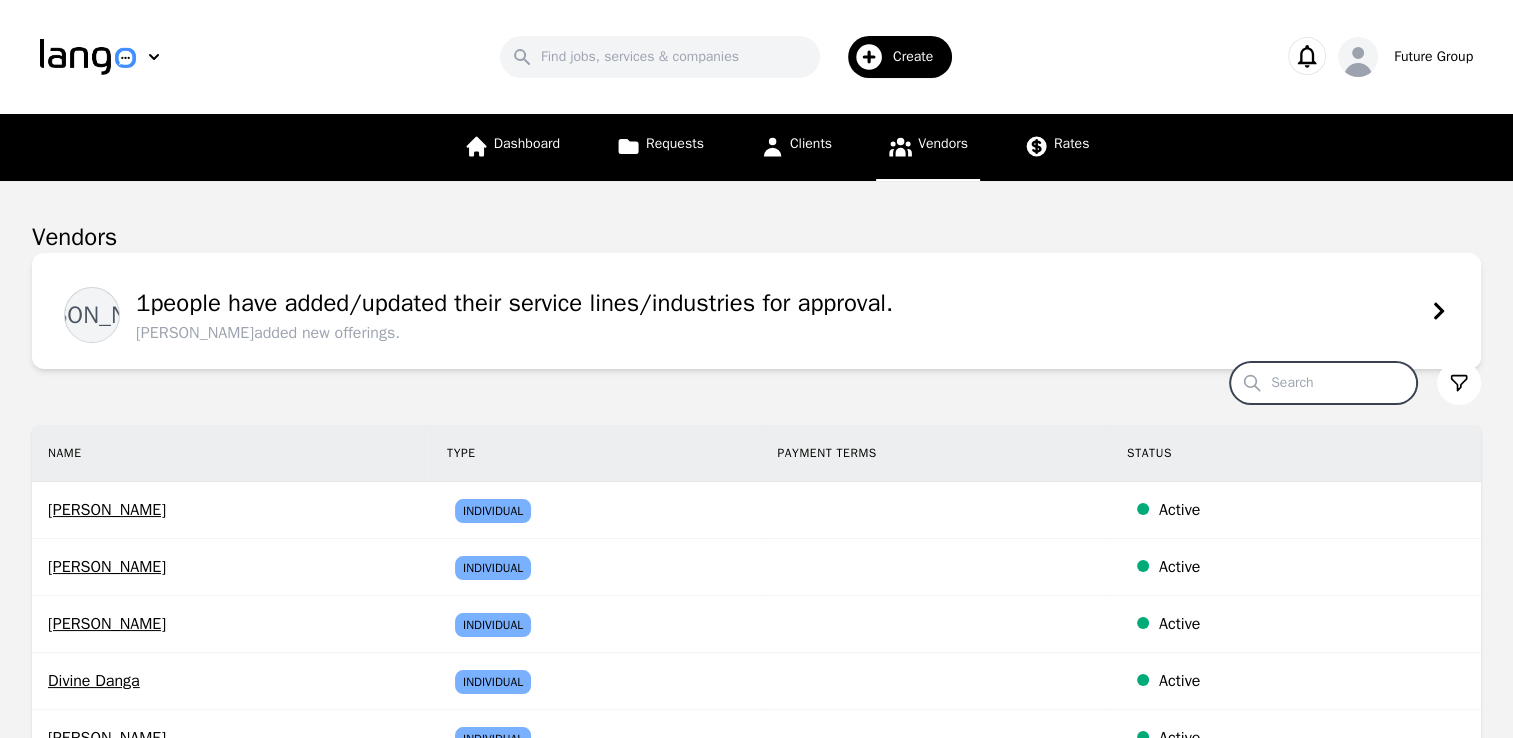 click on "Search" at bounding box center [1323, 383] 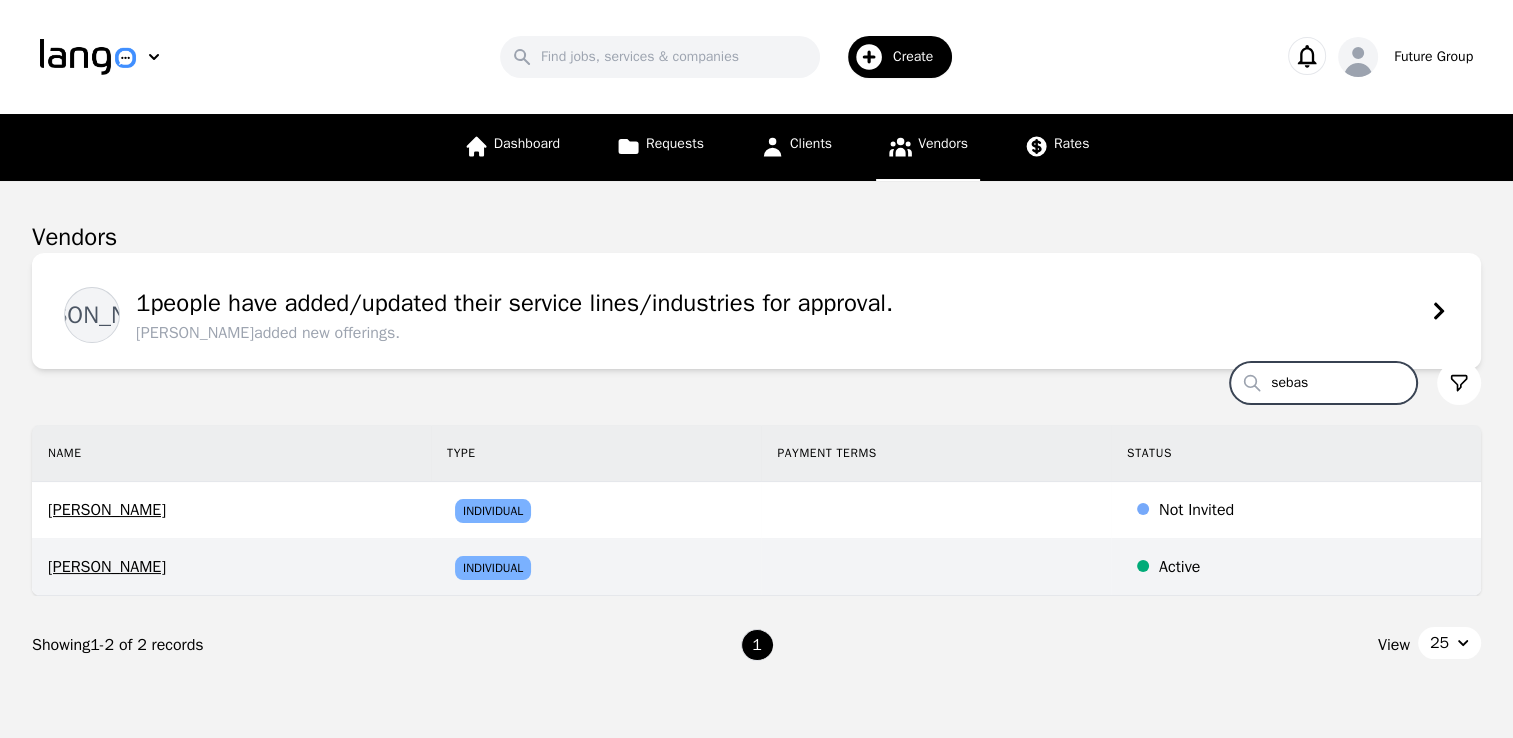 type on "sebas" 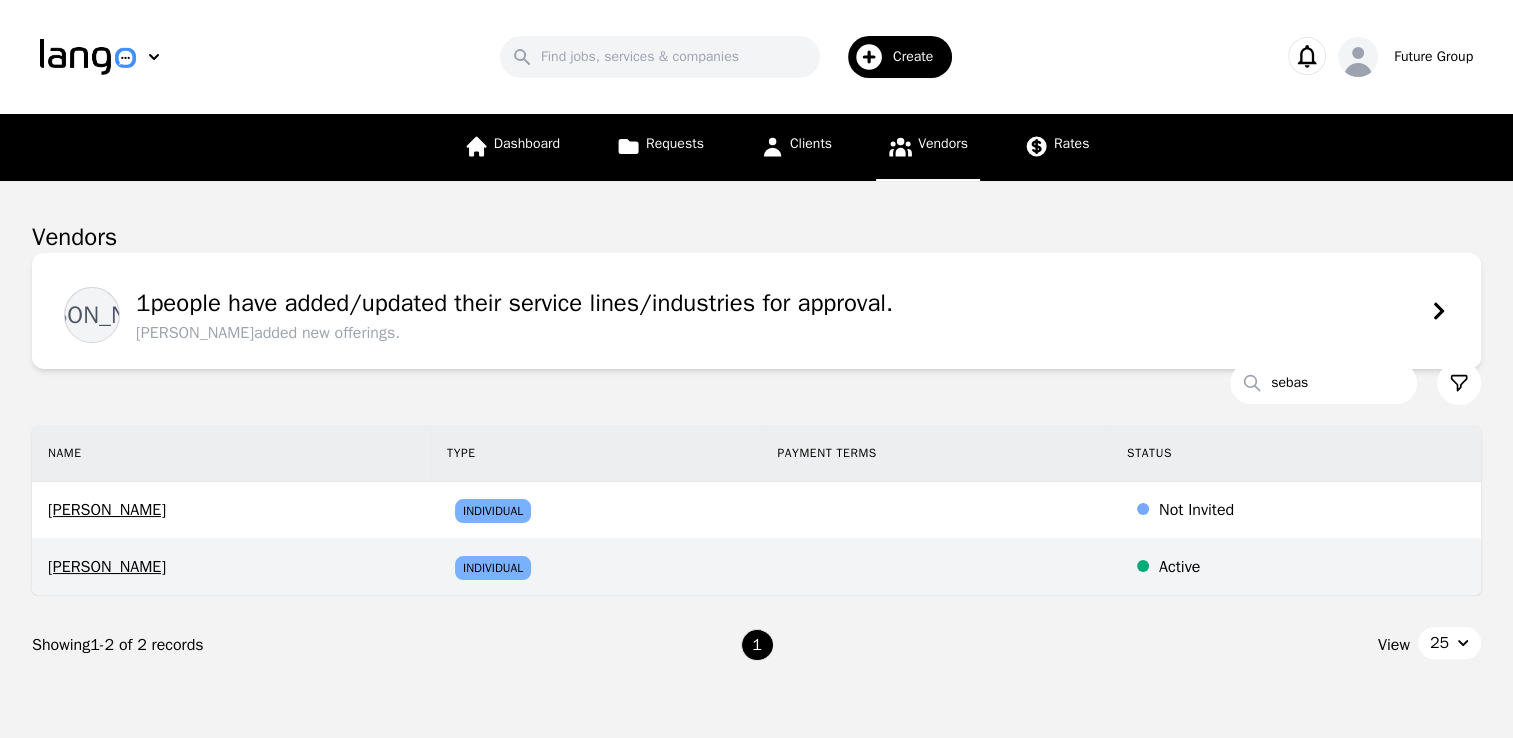 click on "[PERSON_NAME]" at bounding box center (231, 567) 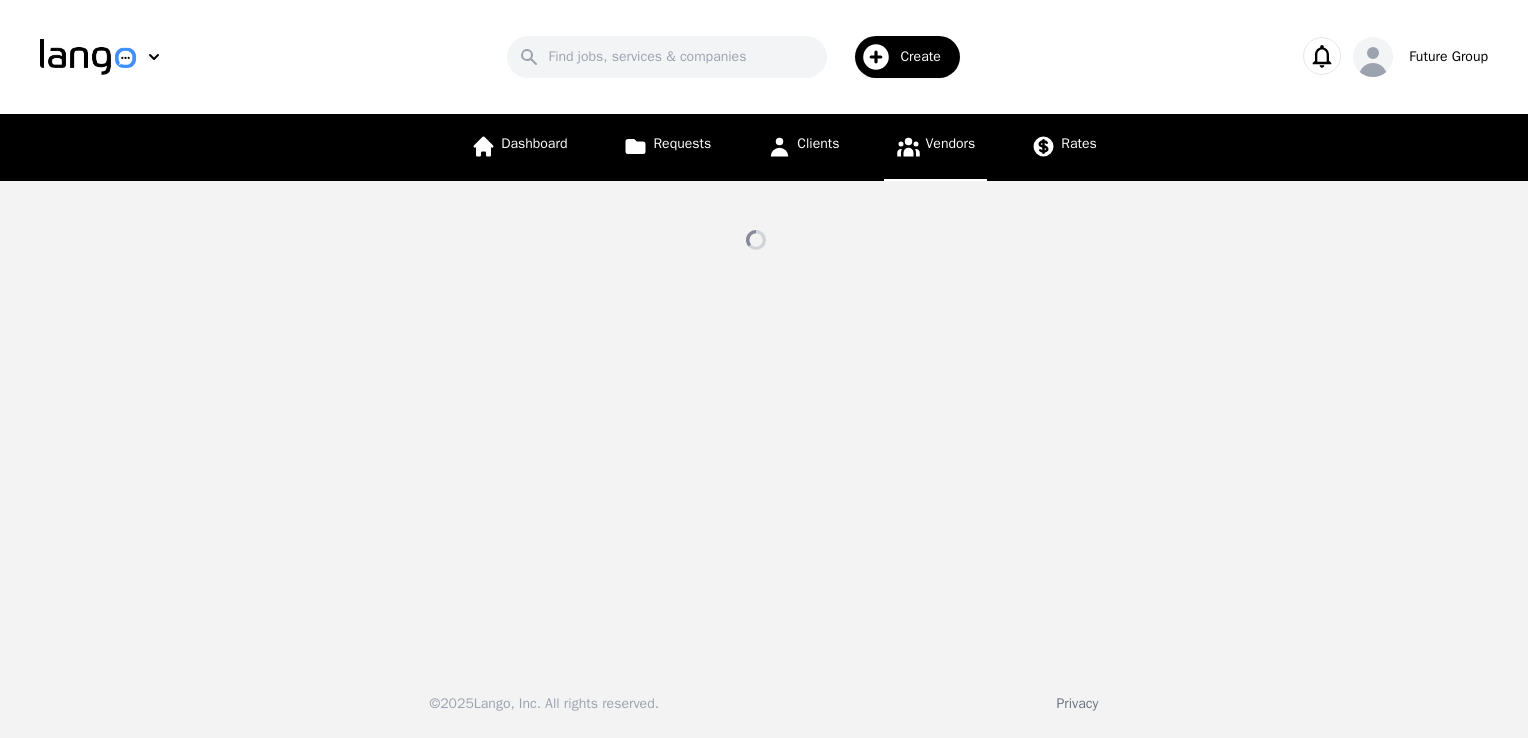 select on "active" 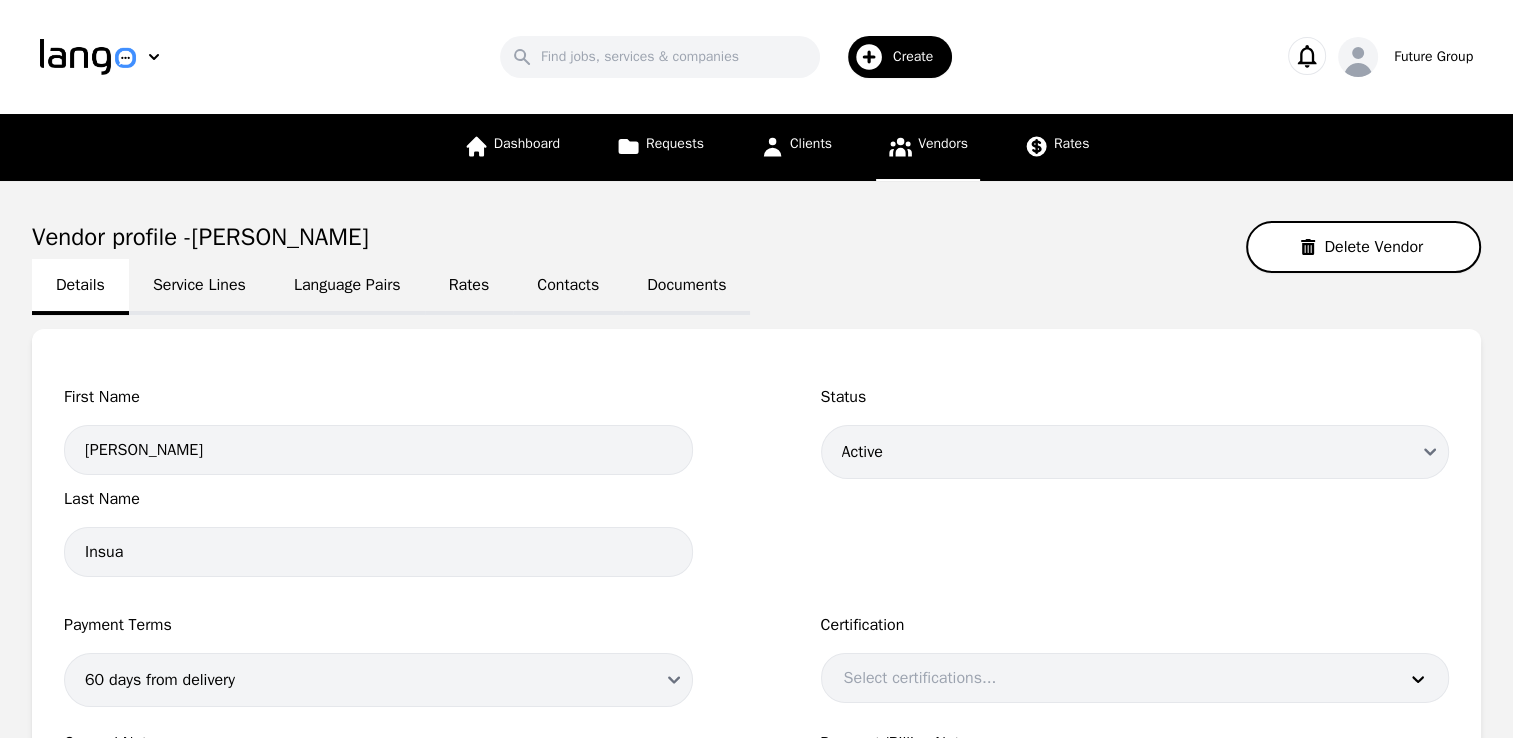 click on "Language Pairs" at bounding box center (347, 287) 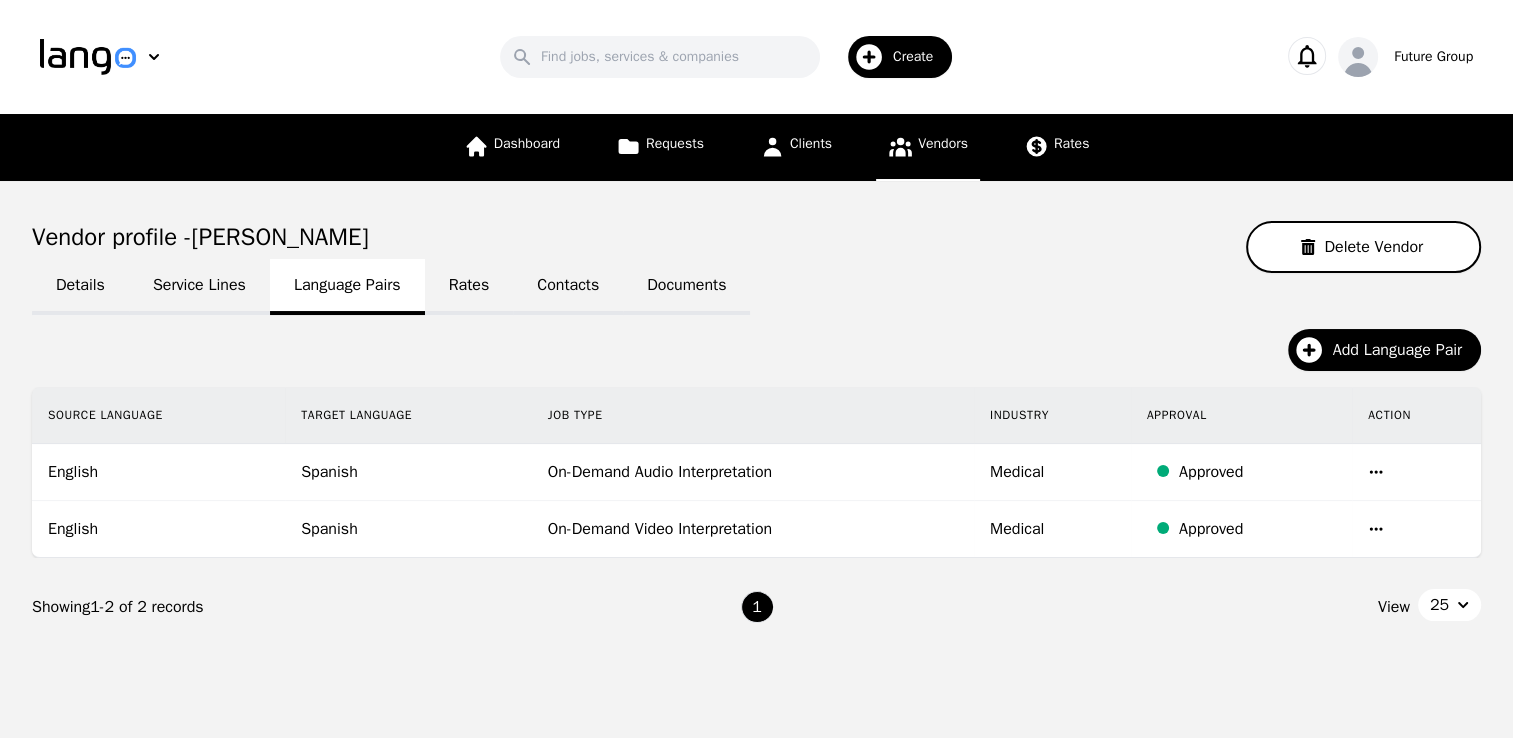 click on "Vendors" at bounding box center [928, 147] 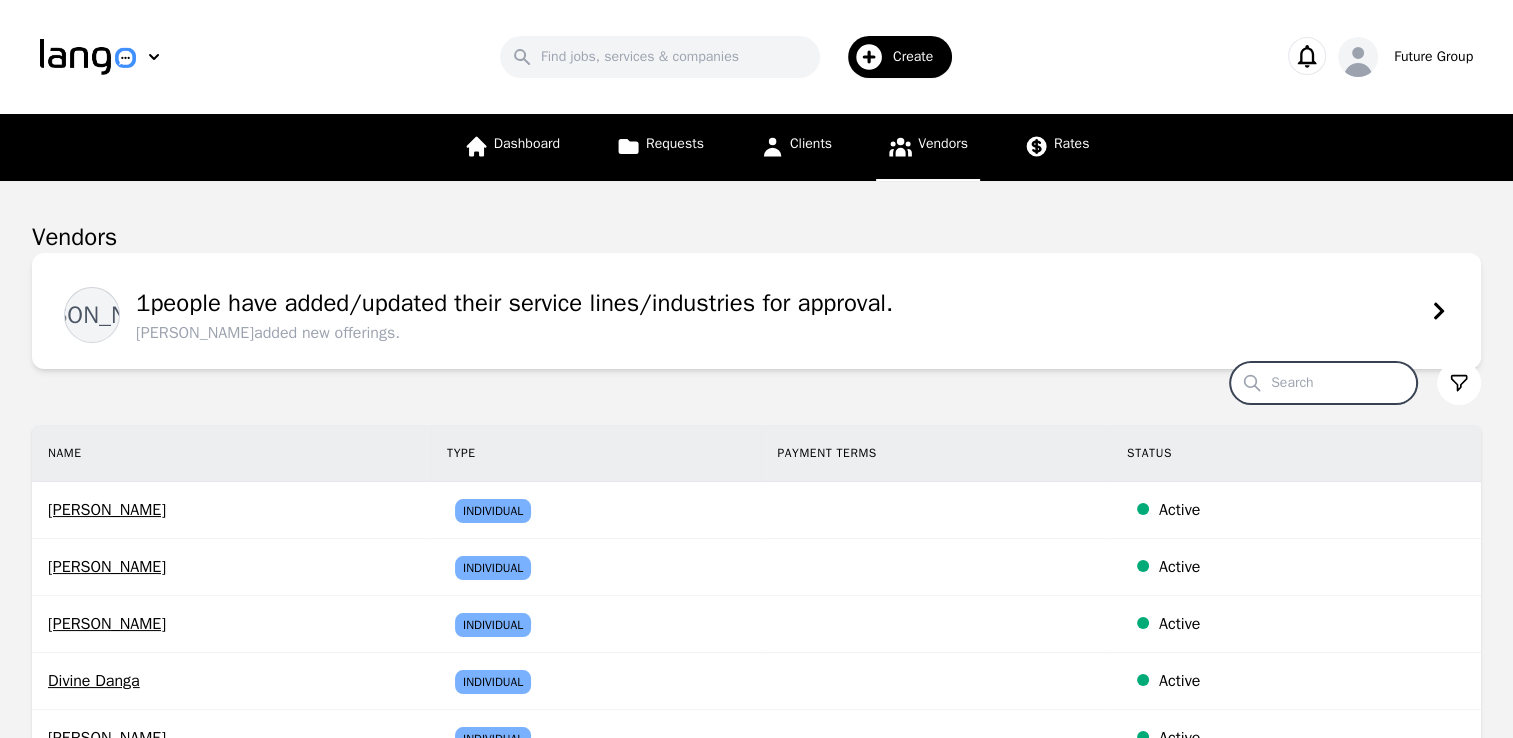 click on "Search" at bounding box center [1323, 383] 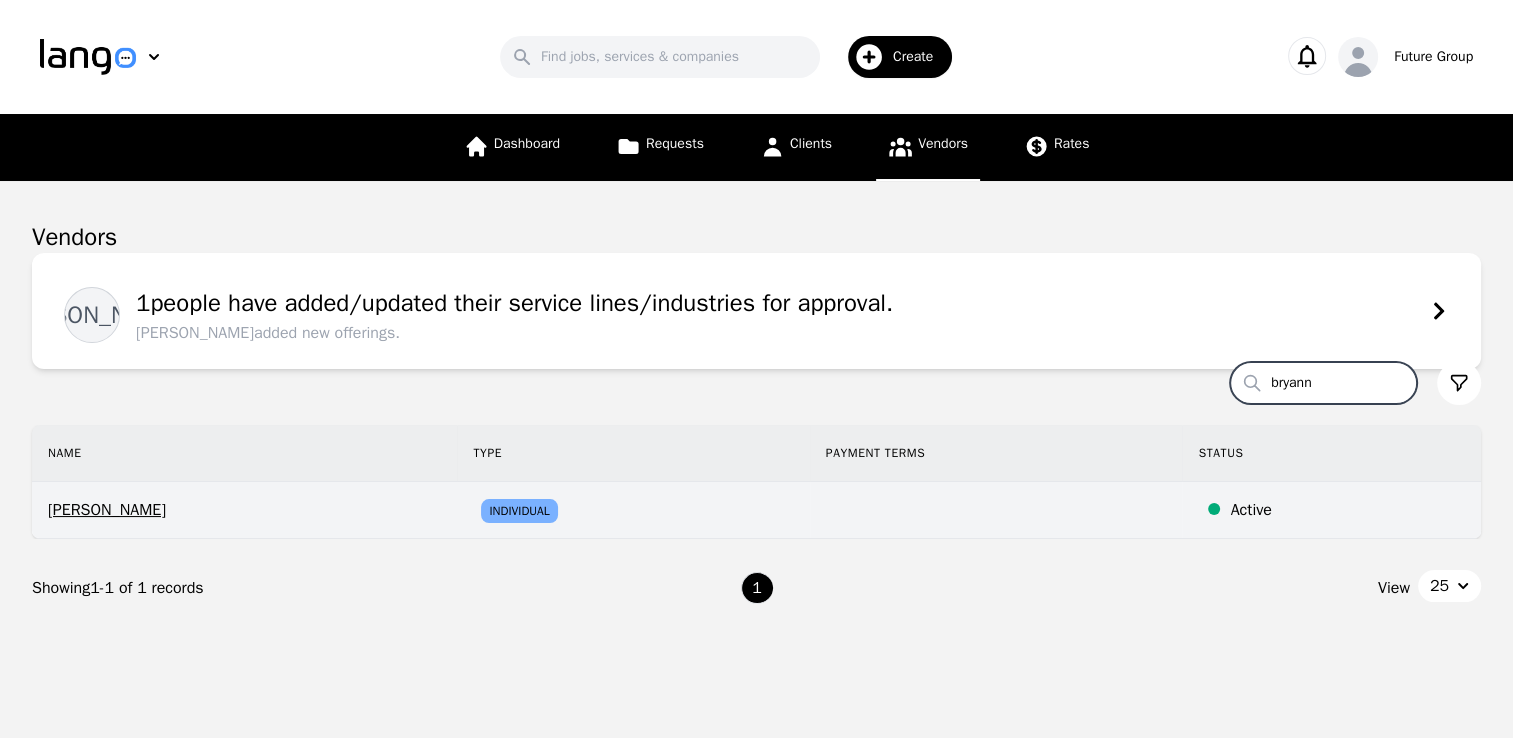 type on "bryann" 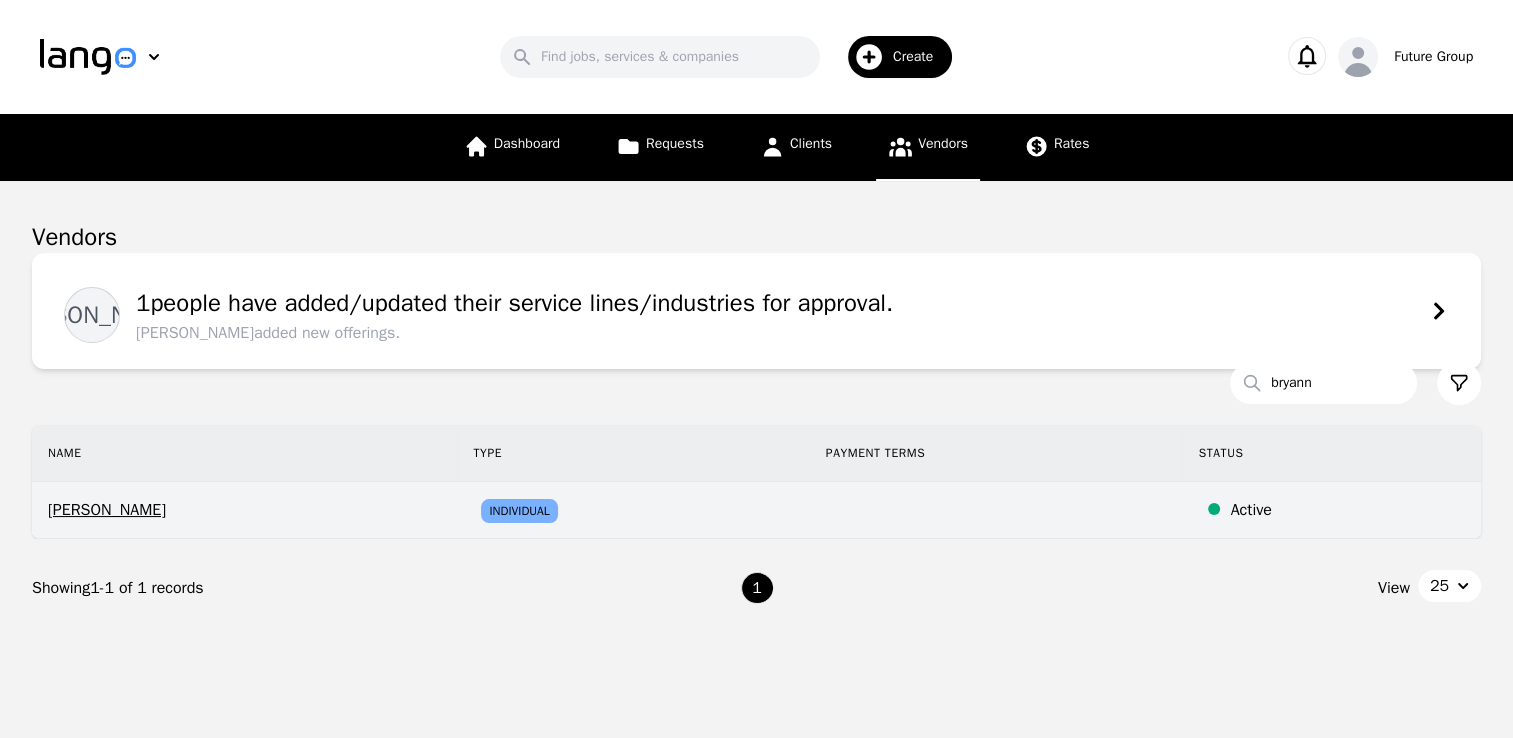 click on "[PERSON_NAME]" at bounding box center (244, 510) 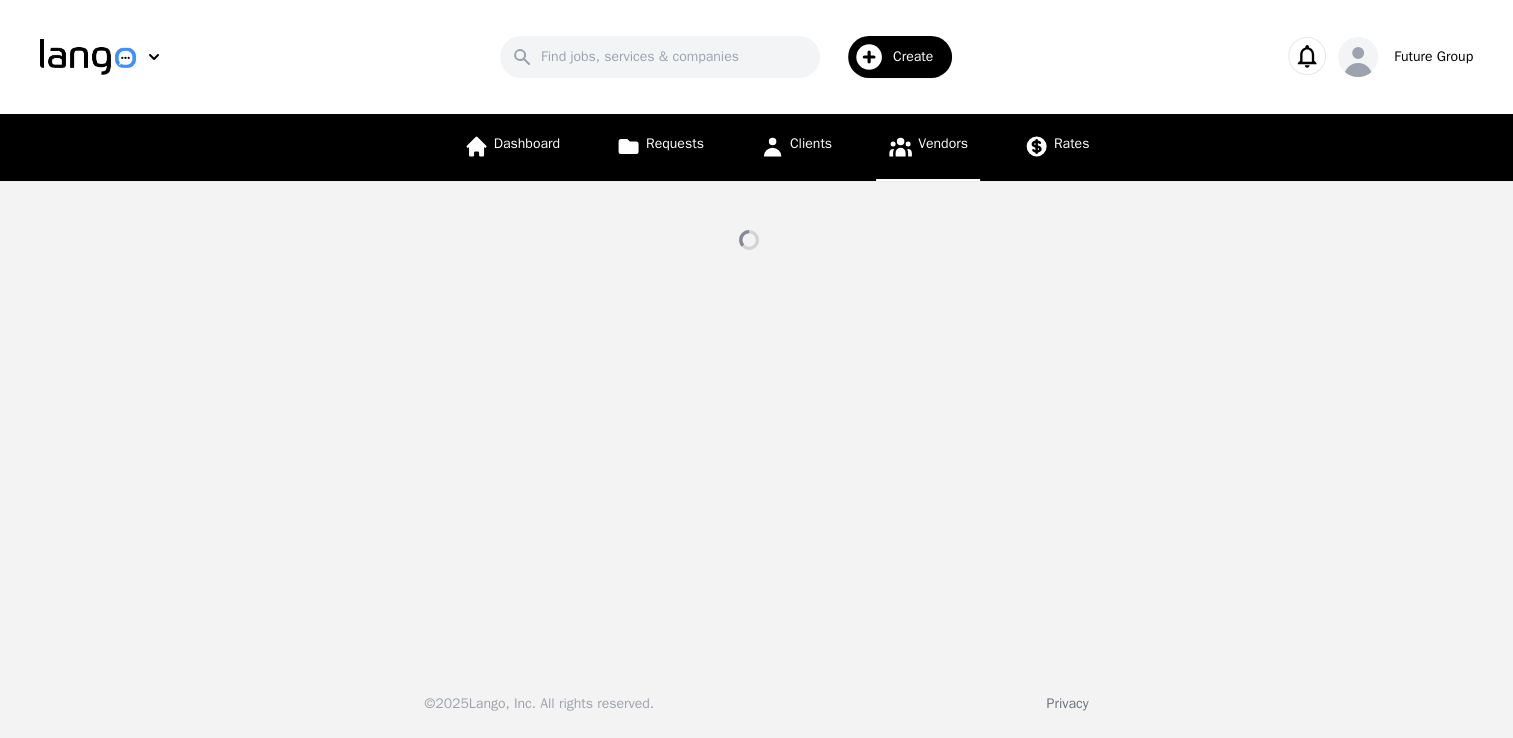 select on "active" 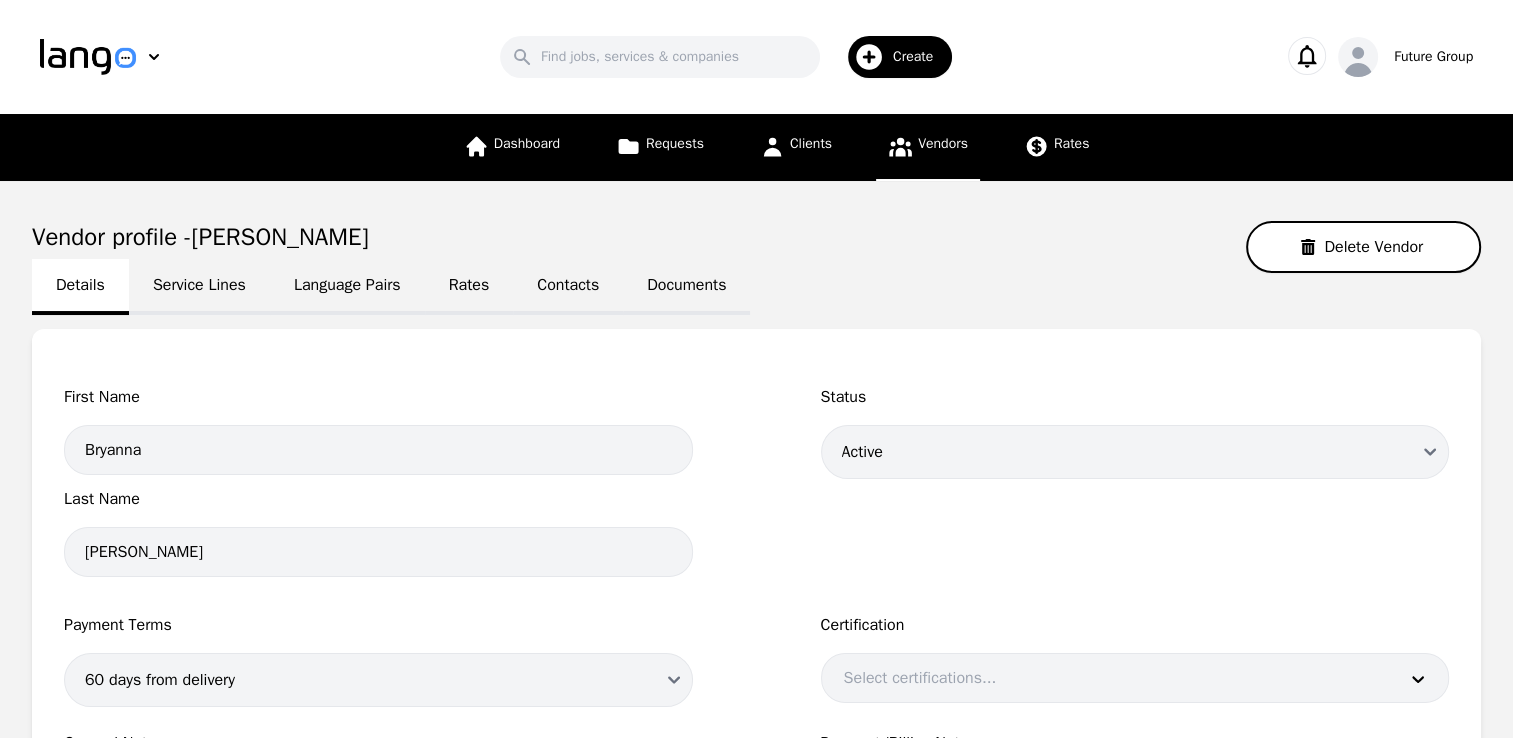 click on "Language Pairs" at bounding box center [347, 287] 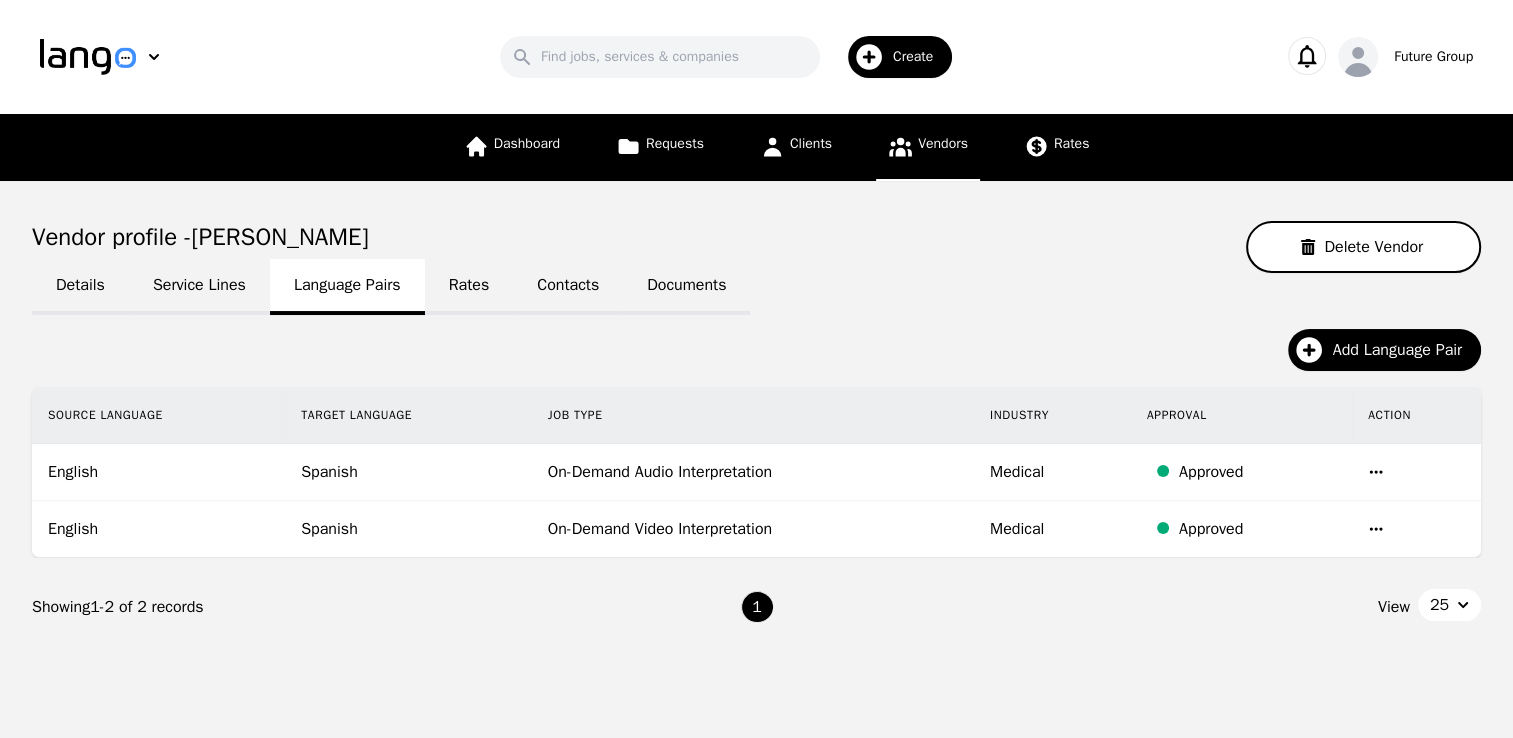 click on "Vendors" at bounding box center [943, 143] 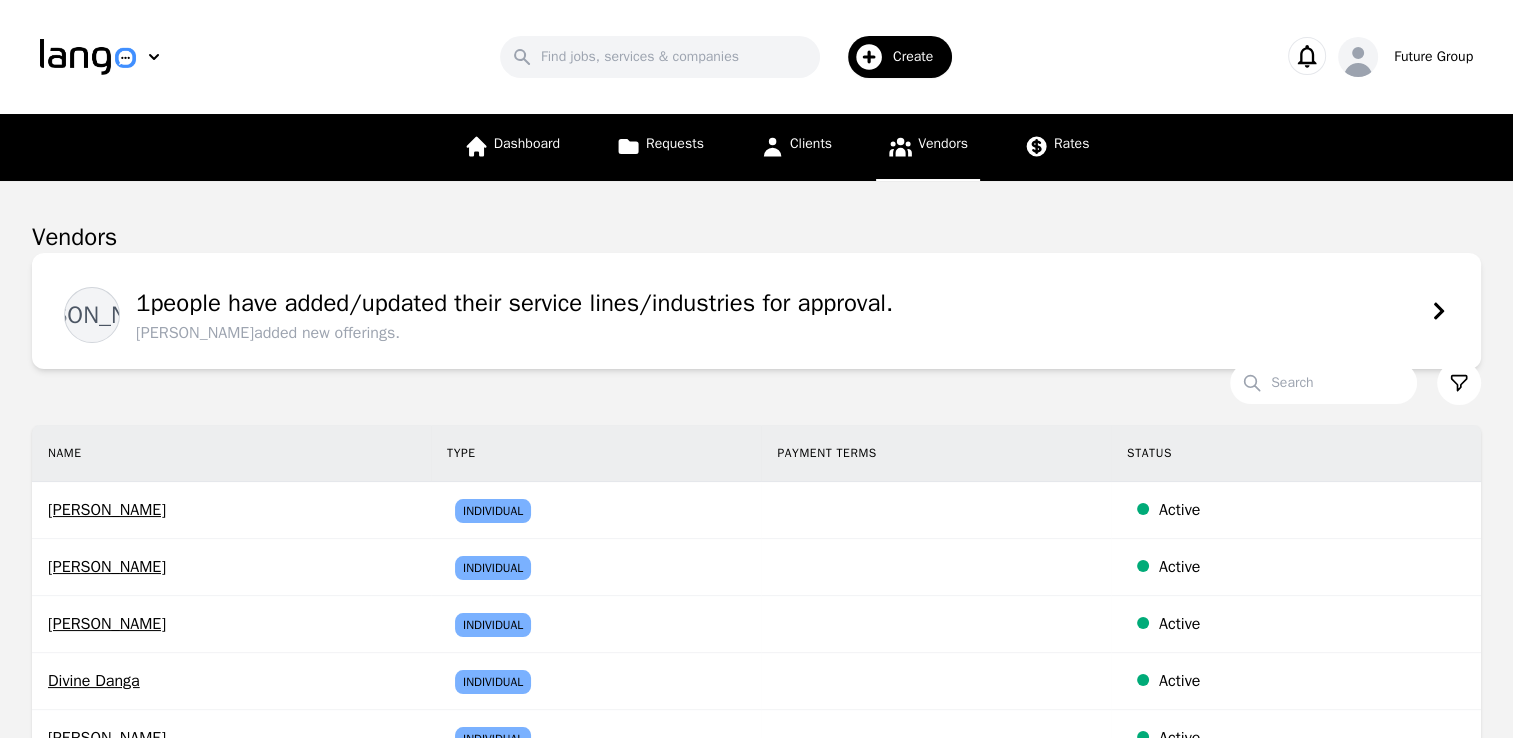 click on "Vendors" at bounding box center (943, 143) 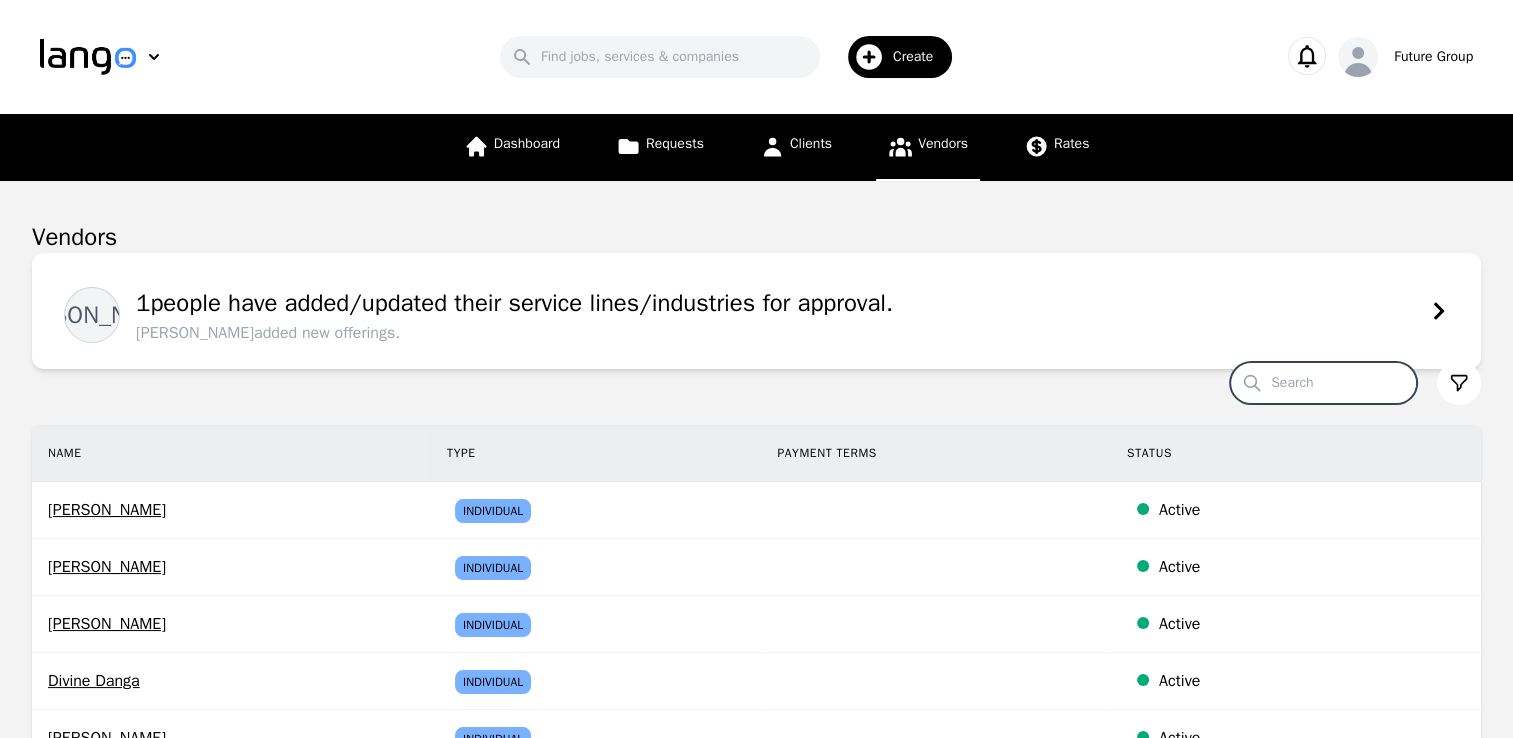 click on "Search" at bounding box center [1323, 383] 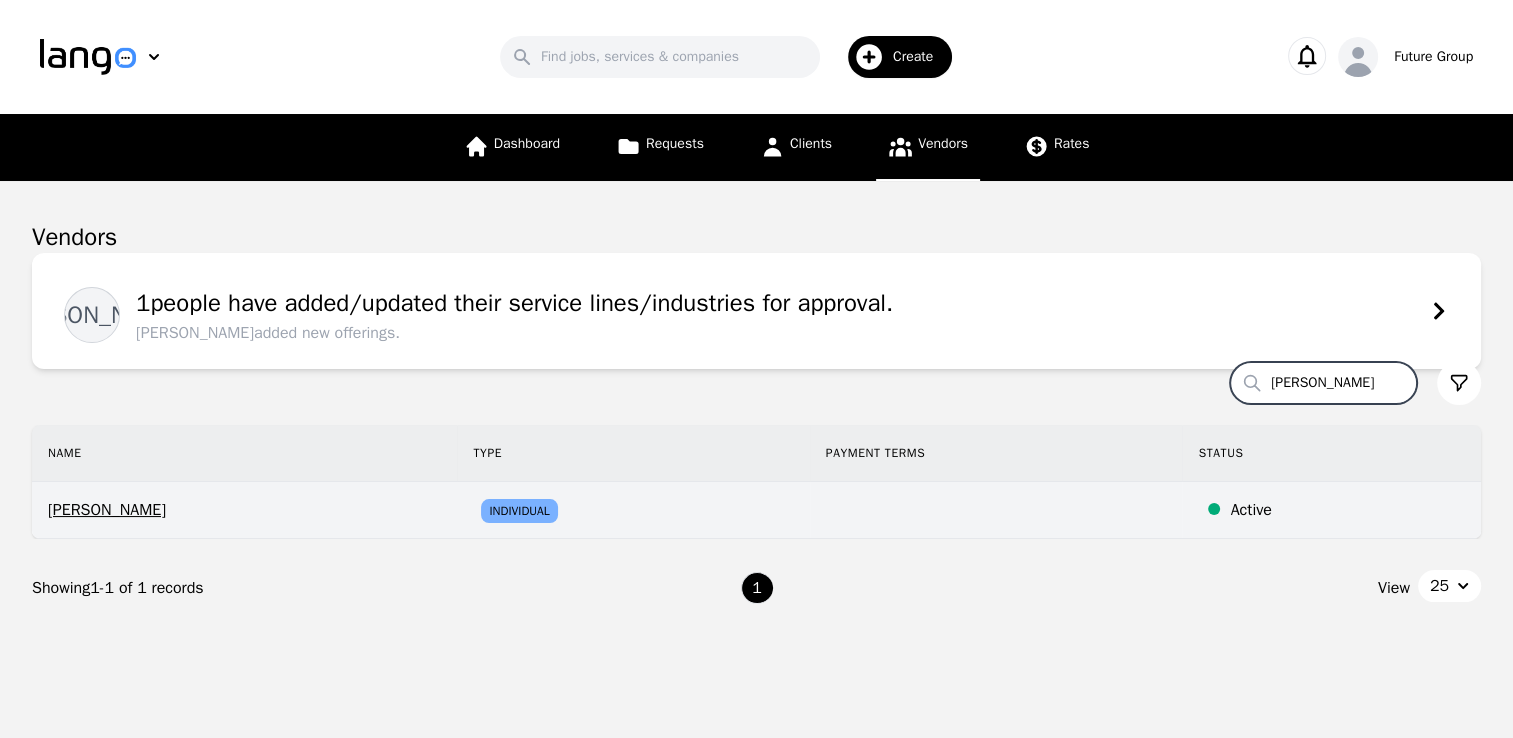 type on "[PERSON_NAME]" 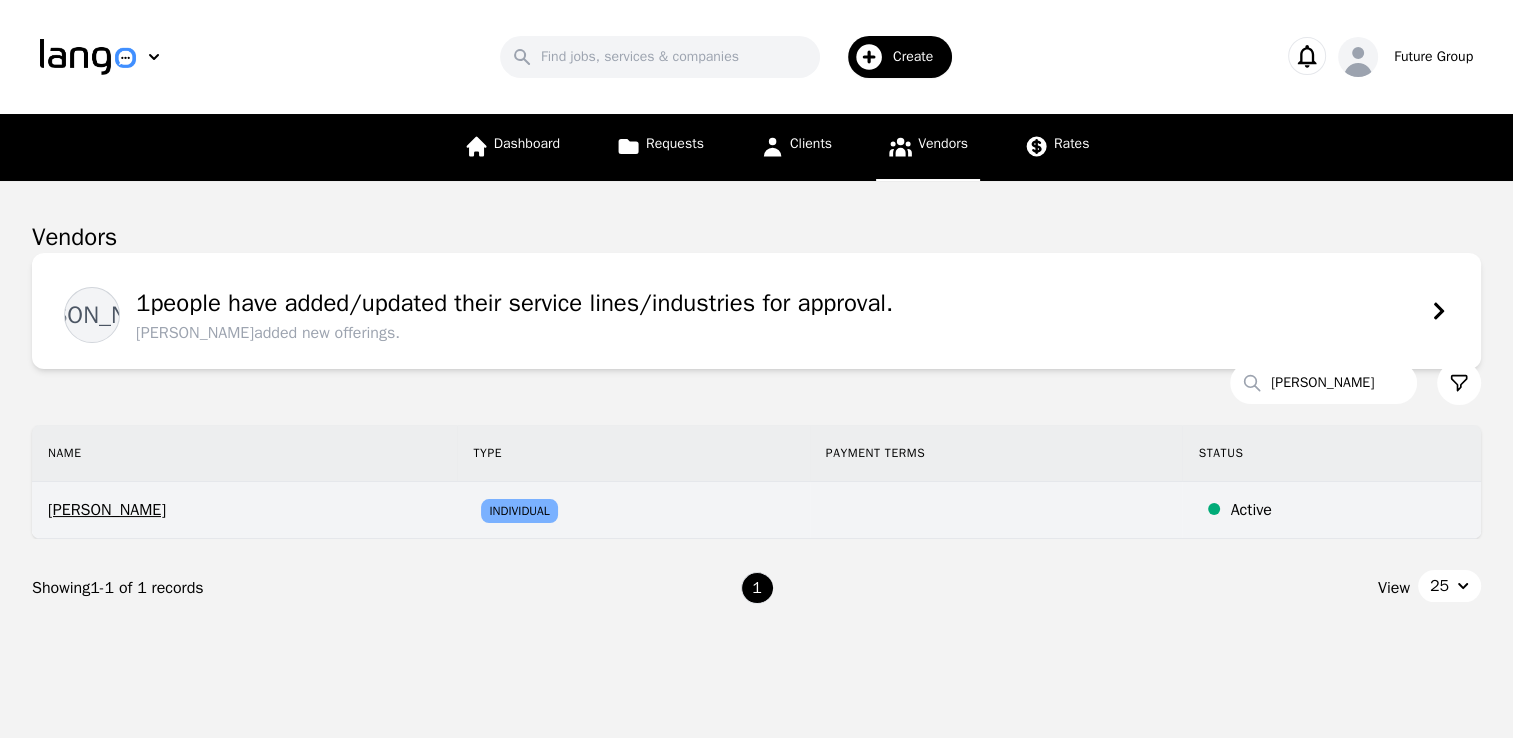 click on "[PERSON_NAME]" at bounding box center [244, 510] 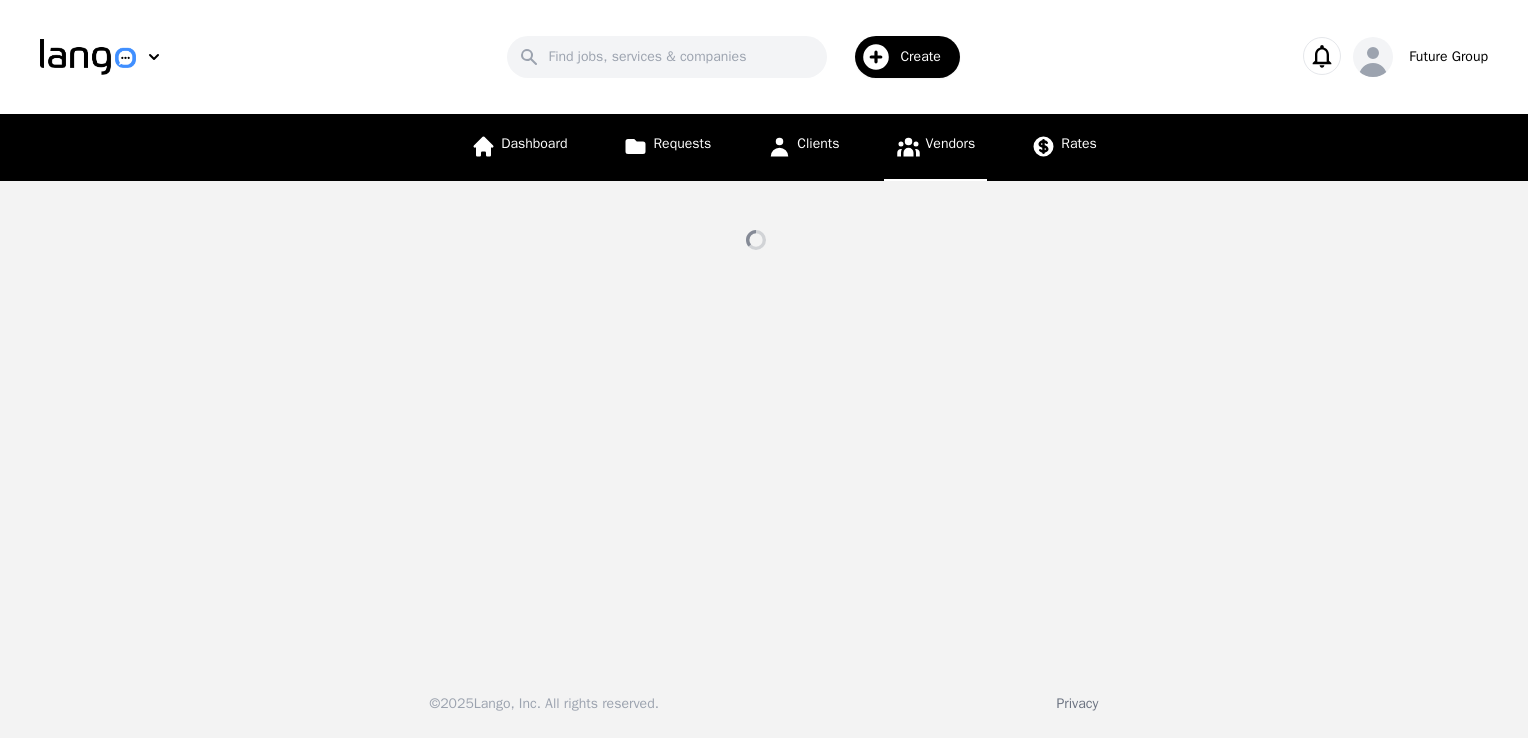select on "active" 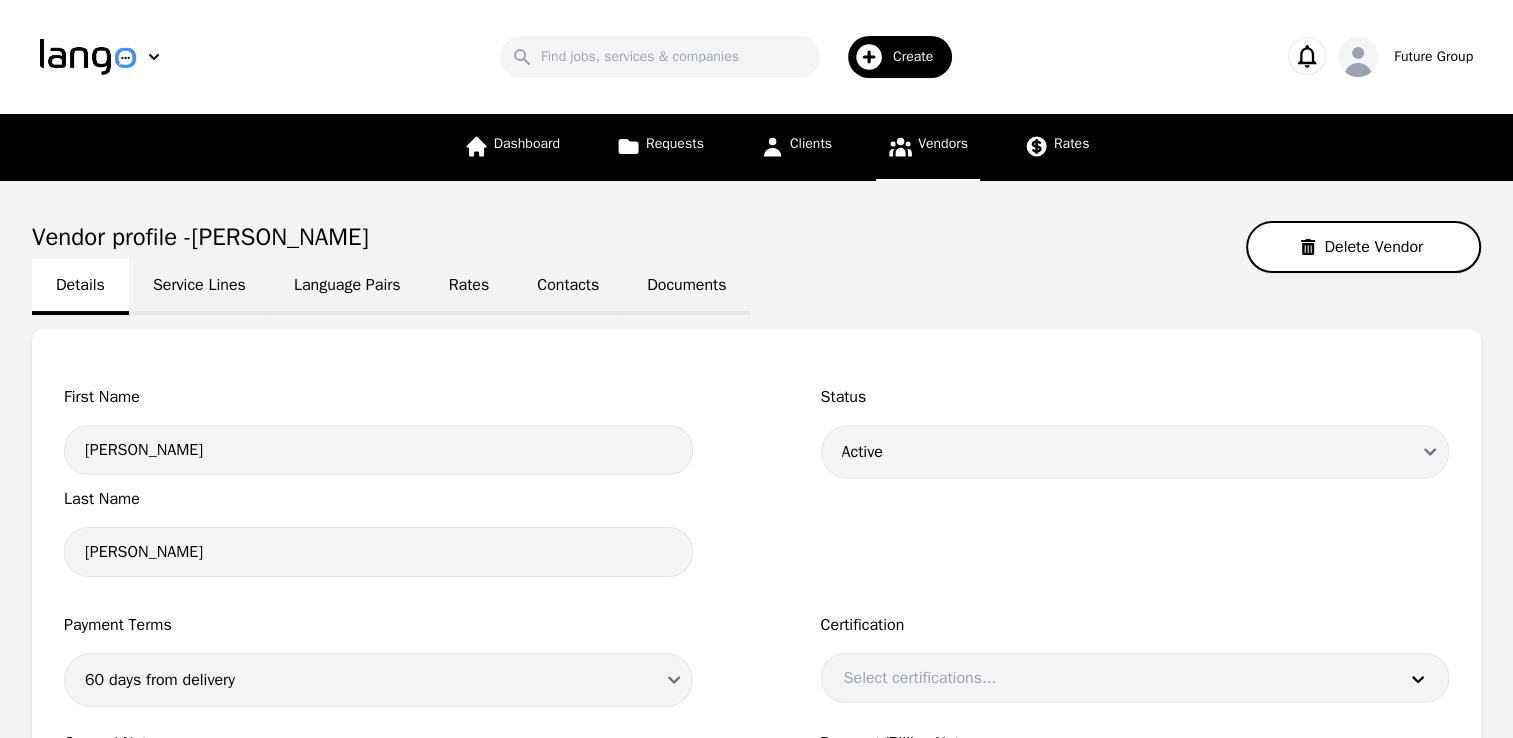 click on "Language Pairs" at bounding box center [347, 287] 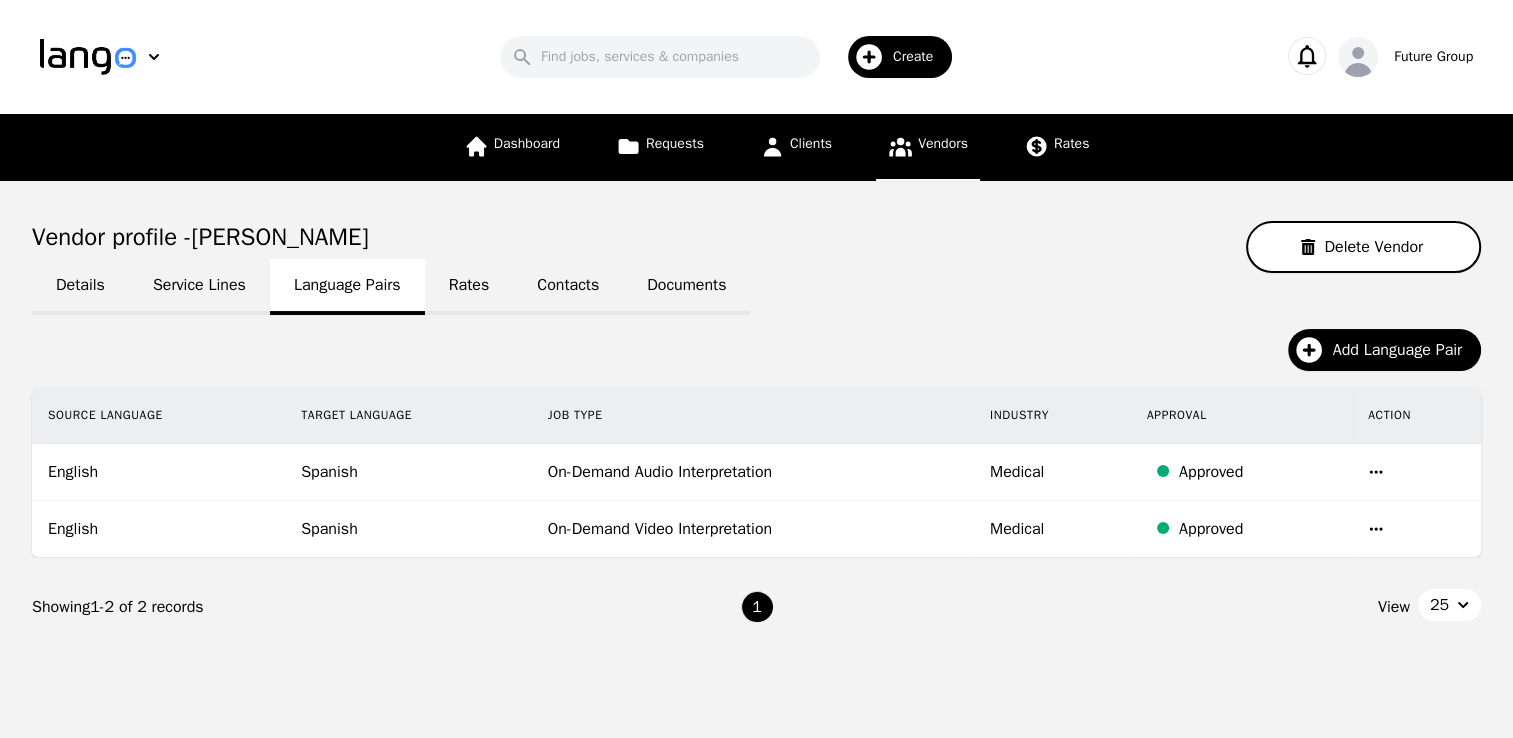click on "Vendor profile -  [PERSON_NAME]   Delete Vendor Details Service Lines Language Pairs Rates Contacts Documents   Add Language Pair Source Language Target Language Job Type Industry Approval Action English Spanish On-Demand Audio Interpretation Medical Approved English Spanish On-Demand Video Interpretation Medical Approved Showing  1-2    of   2   records 1 View 25" at bounding box center [756, 438] 